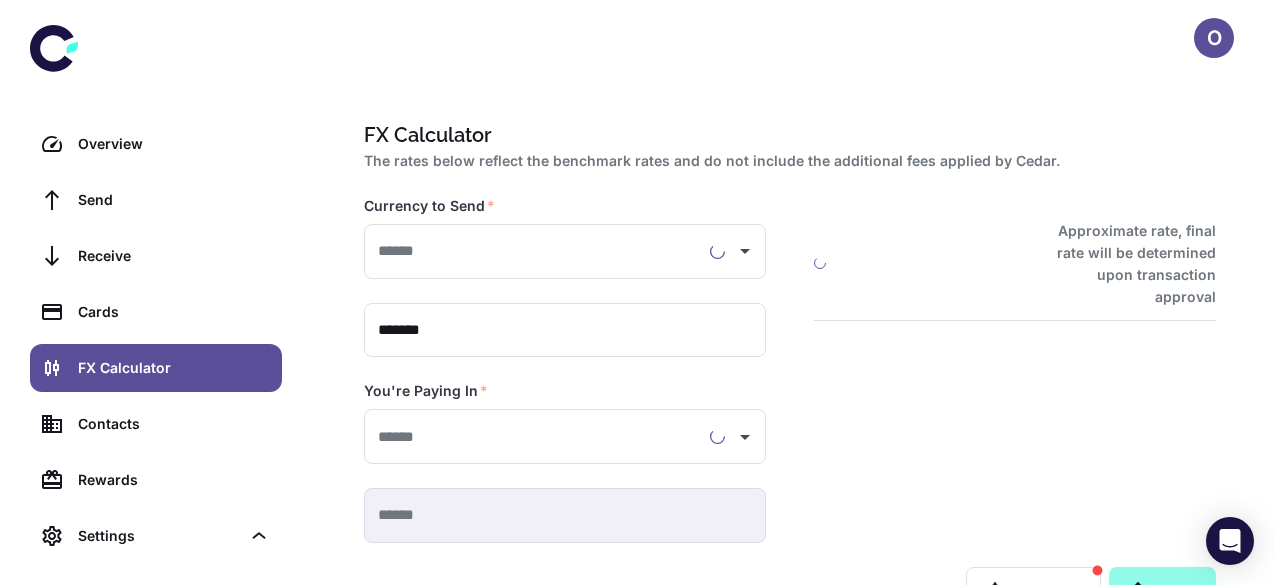 scroll, scrollTop: 0, scrollLeft: 0, axis: both 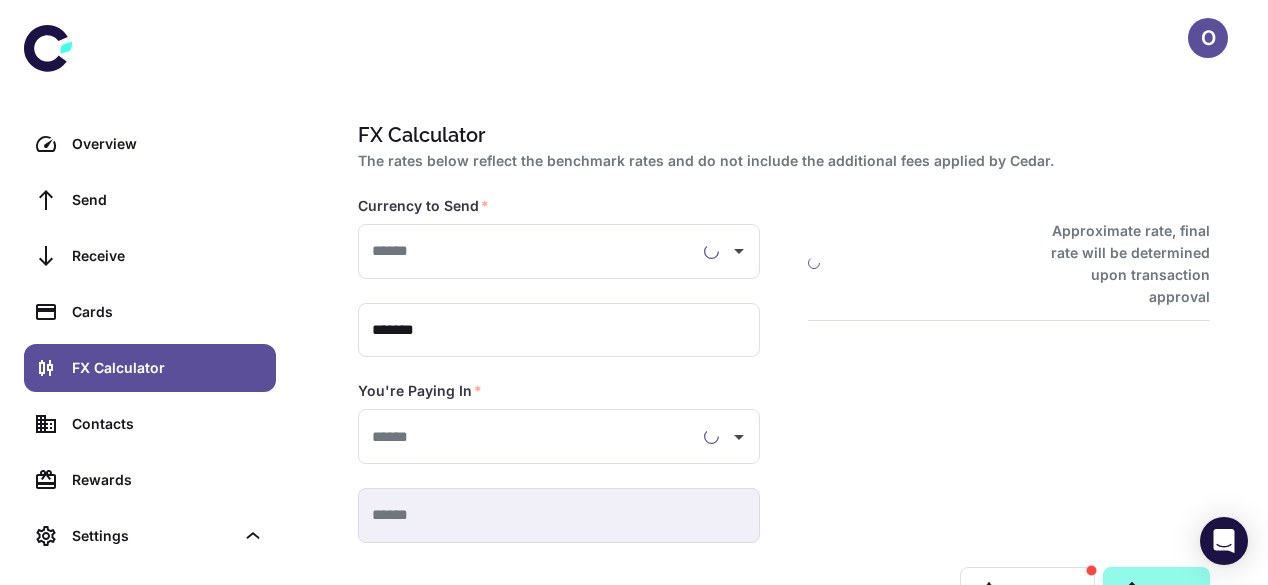 type on "**********" 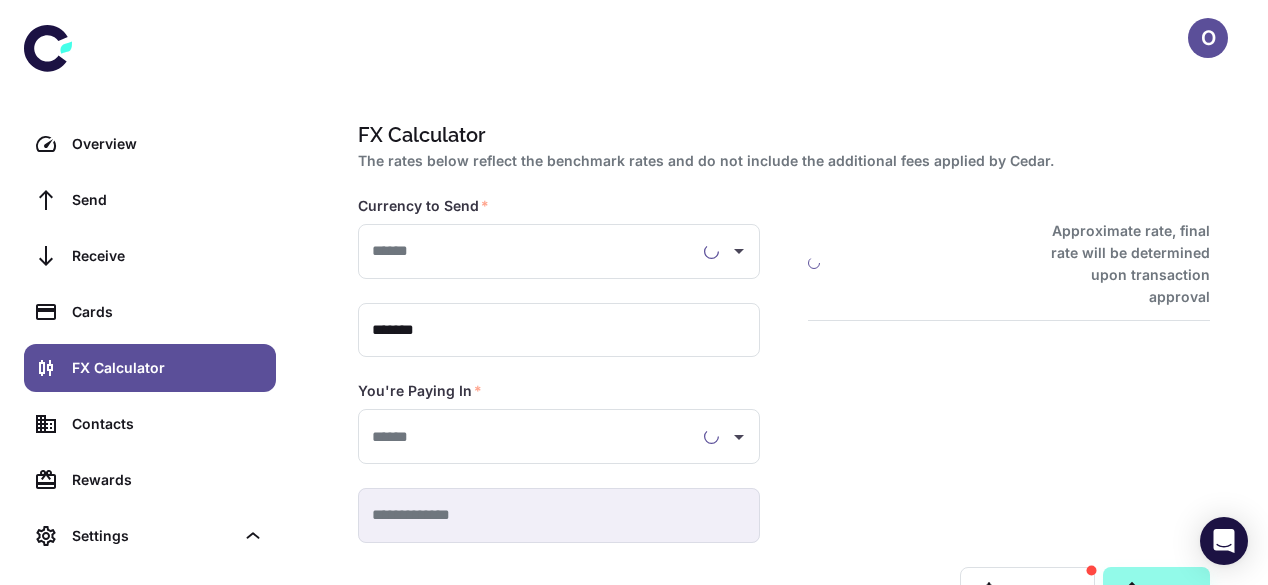 type on "**********" 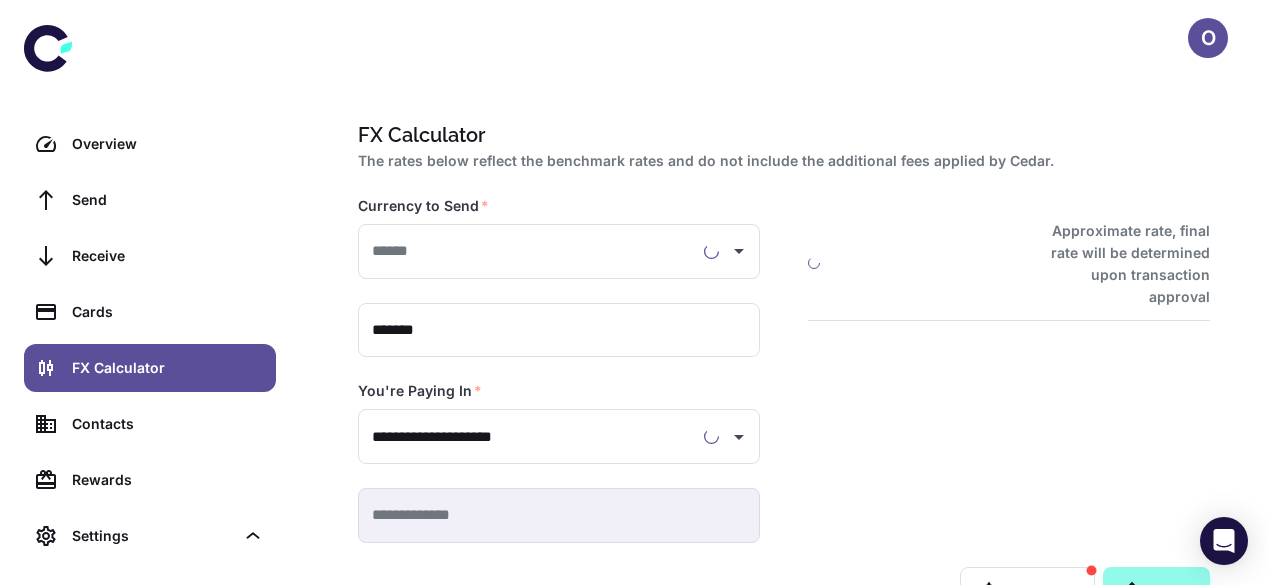 type on "**********" 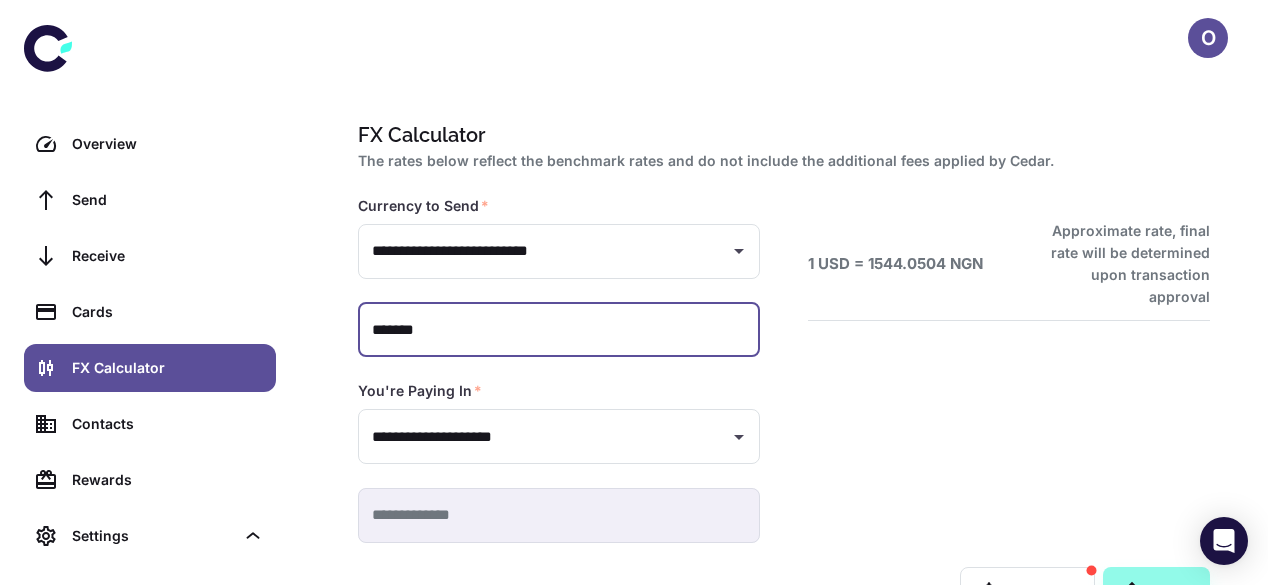 click on "*******" at bounding box center (559, 330) 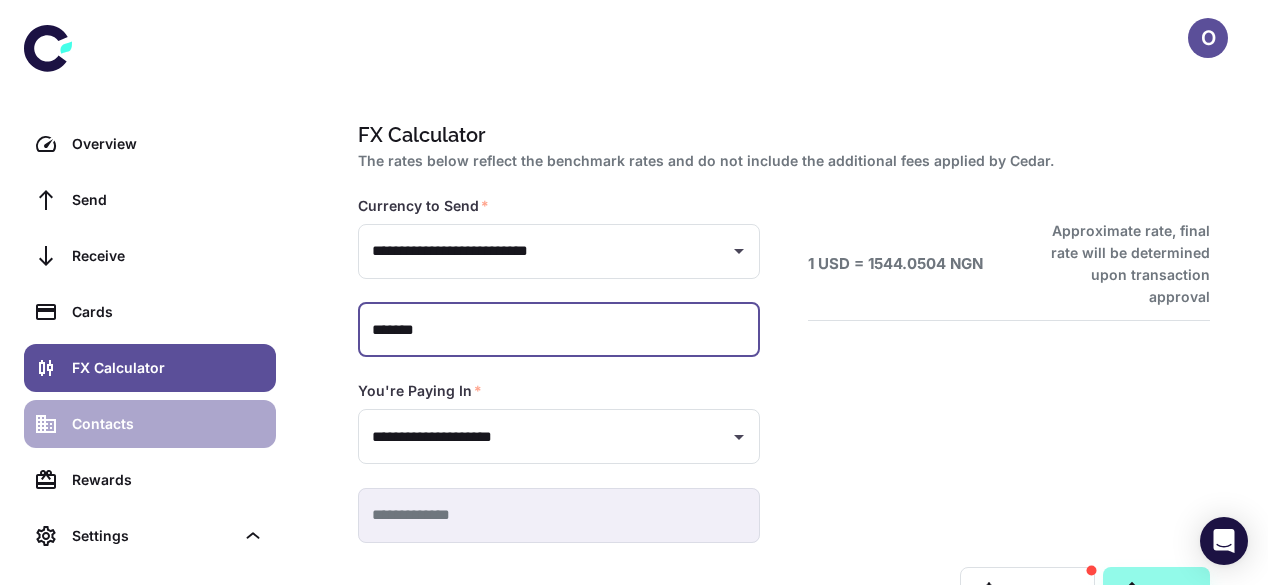 click on "Contacts" at bounding box center (168, 424) 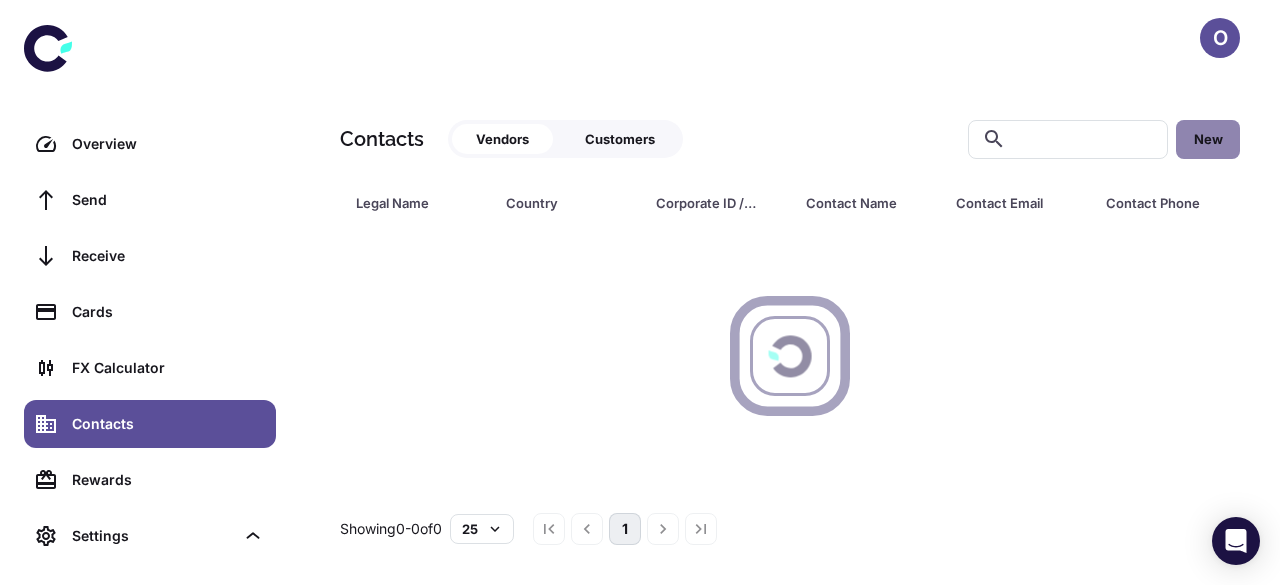 click on "New" at bounding box center (1208, 139) 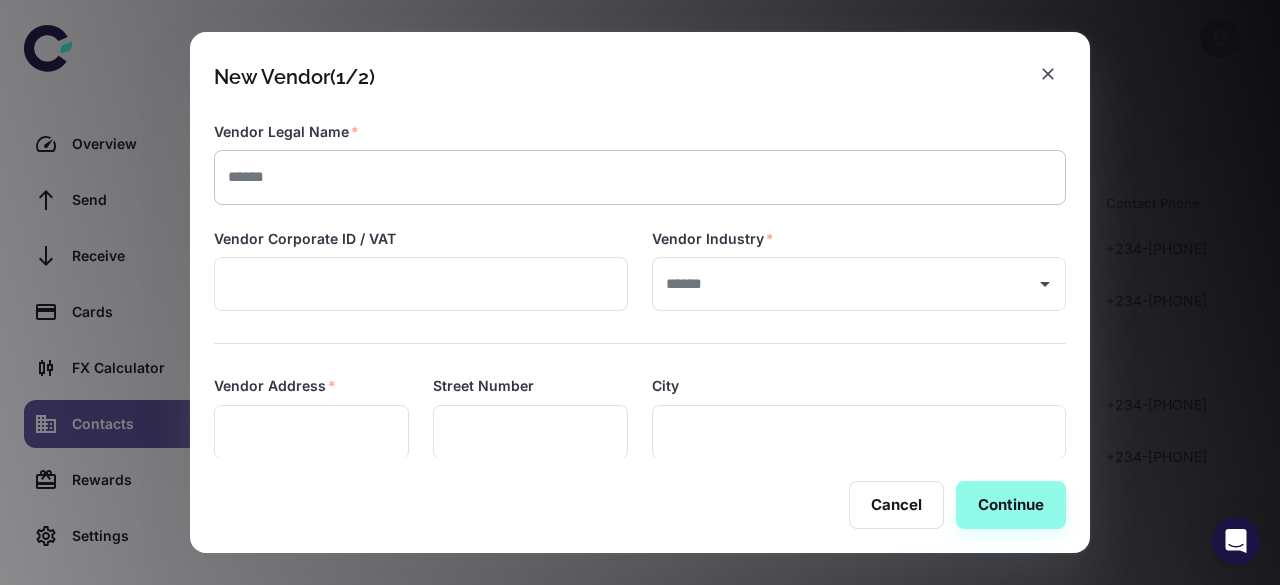 click at bounding box center (640, 177) 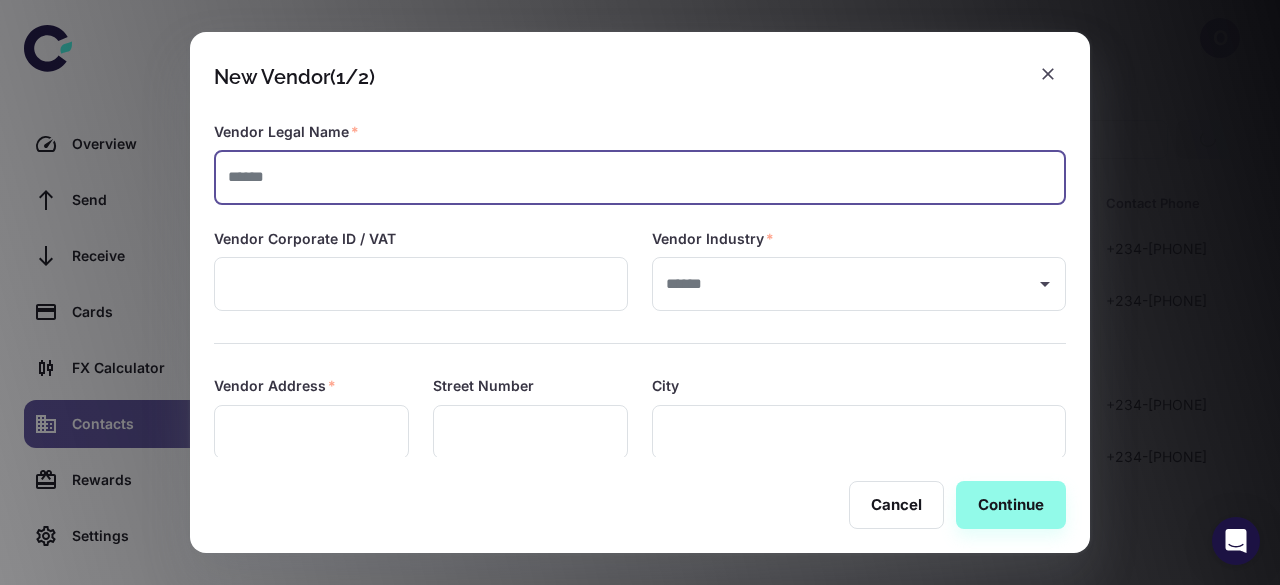 paste on "**********" 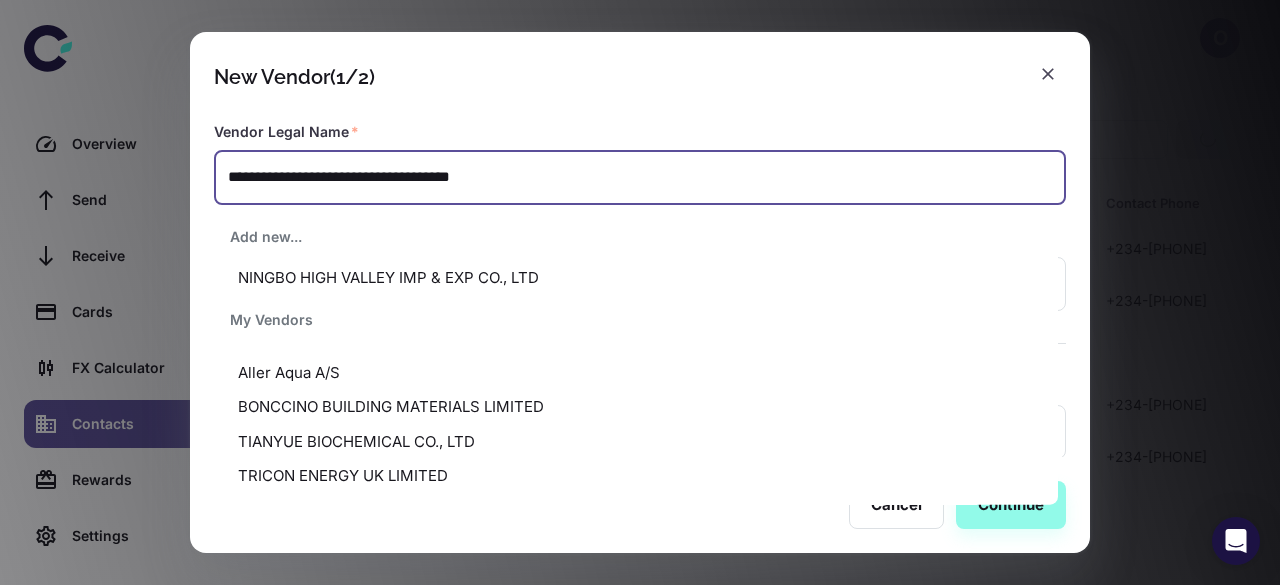 click on "**********" at bounding box center [640, 177] 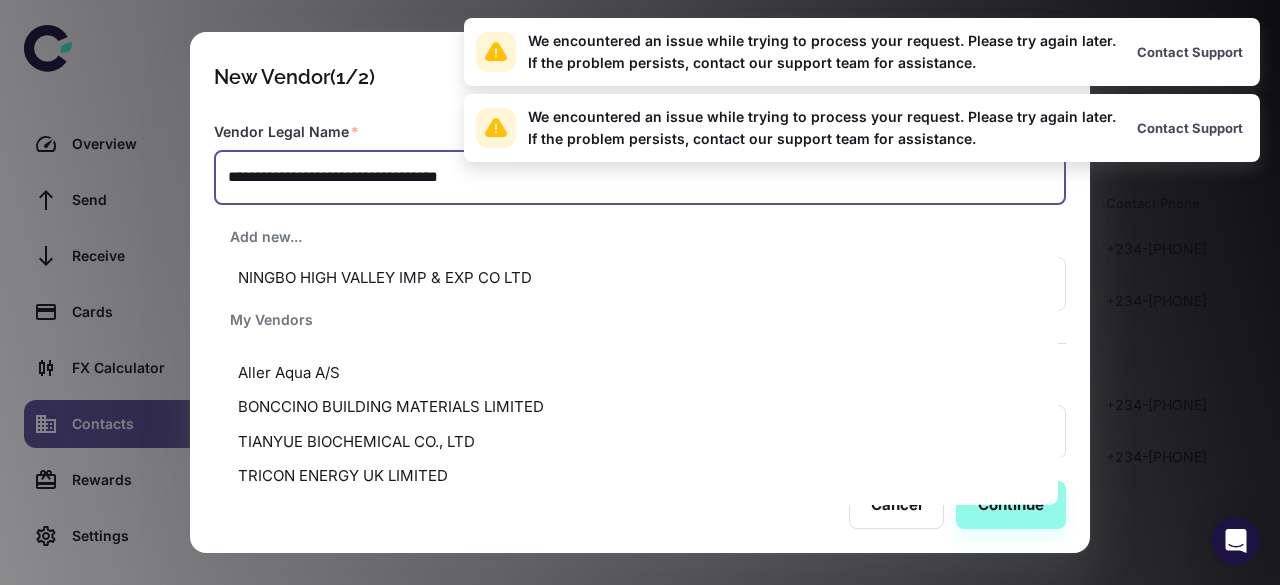 click on "**********" at bounding box center (640, 177) 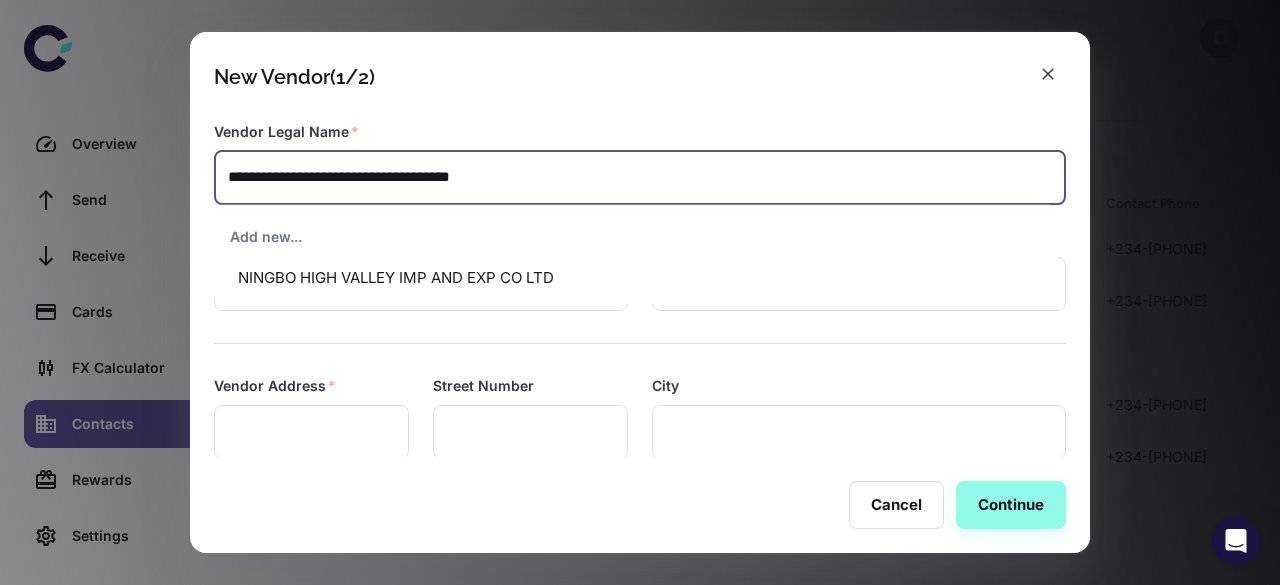 click on "NINGBO HIGH VALLEY IMP AND EXP CO LTD" at bounding box center (636, 278) 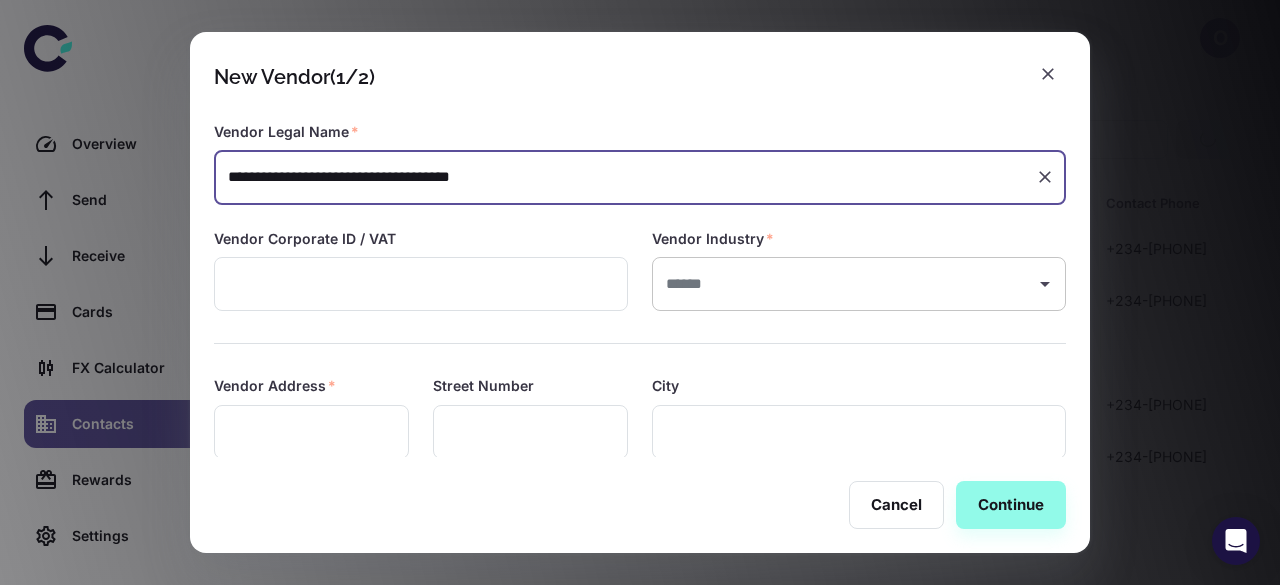 type on "**********" 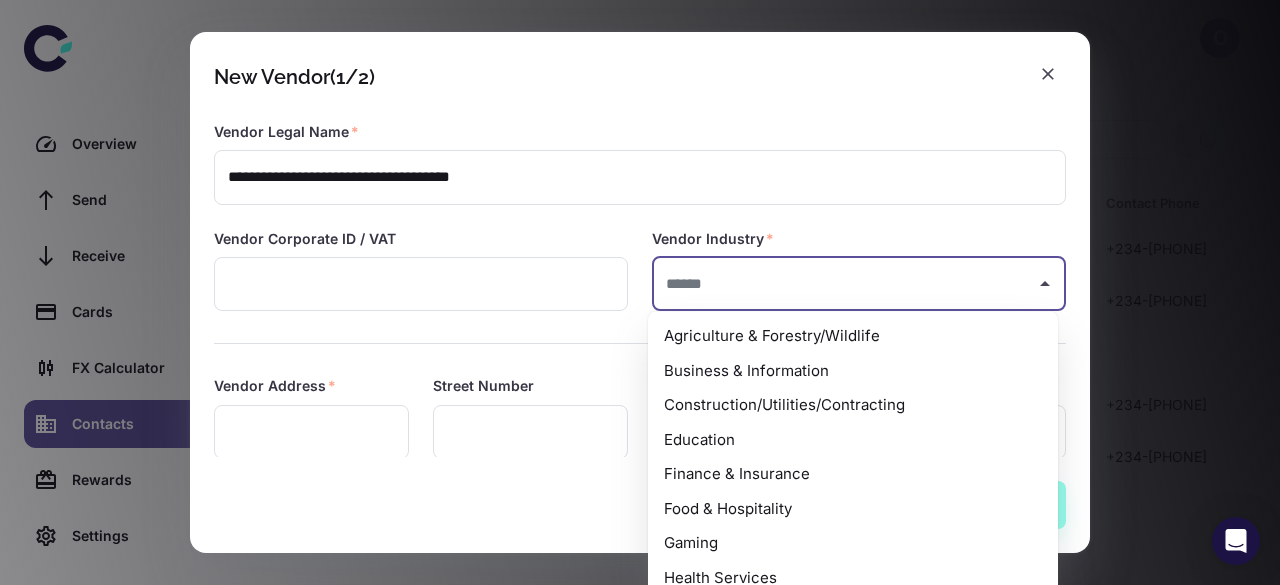 click at bounding box center [844, 284] 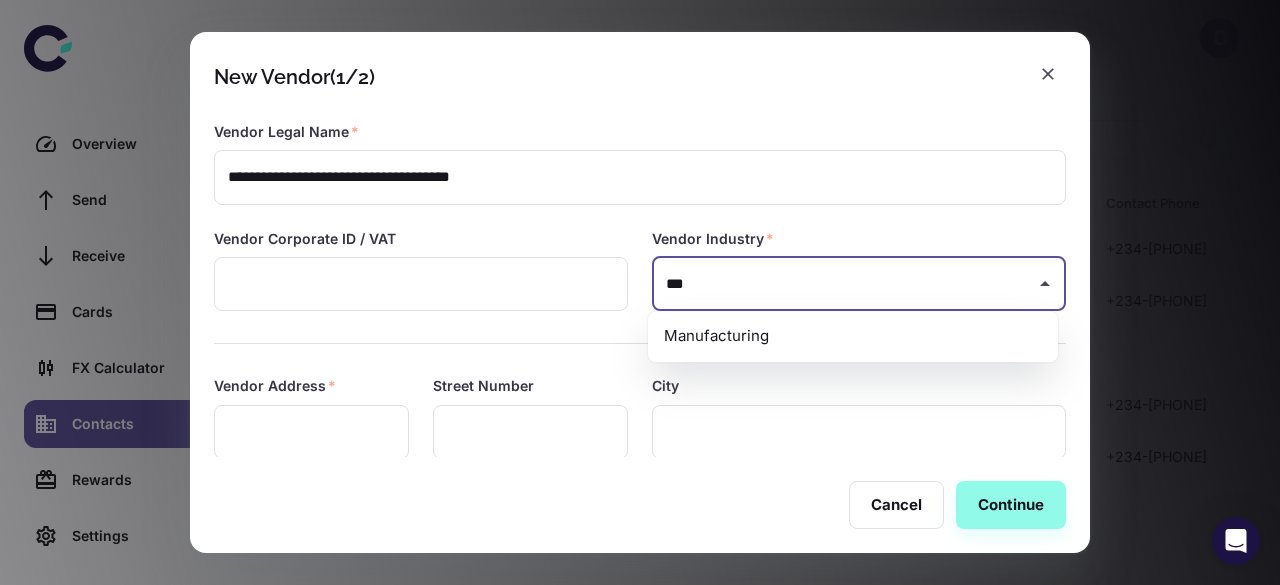 click on "Manufacturing" at bounding box center [853, 336] 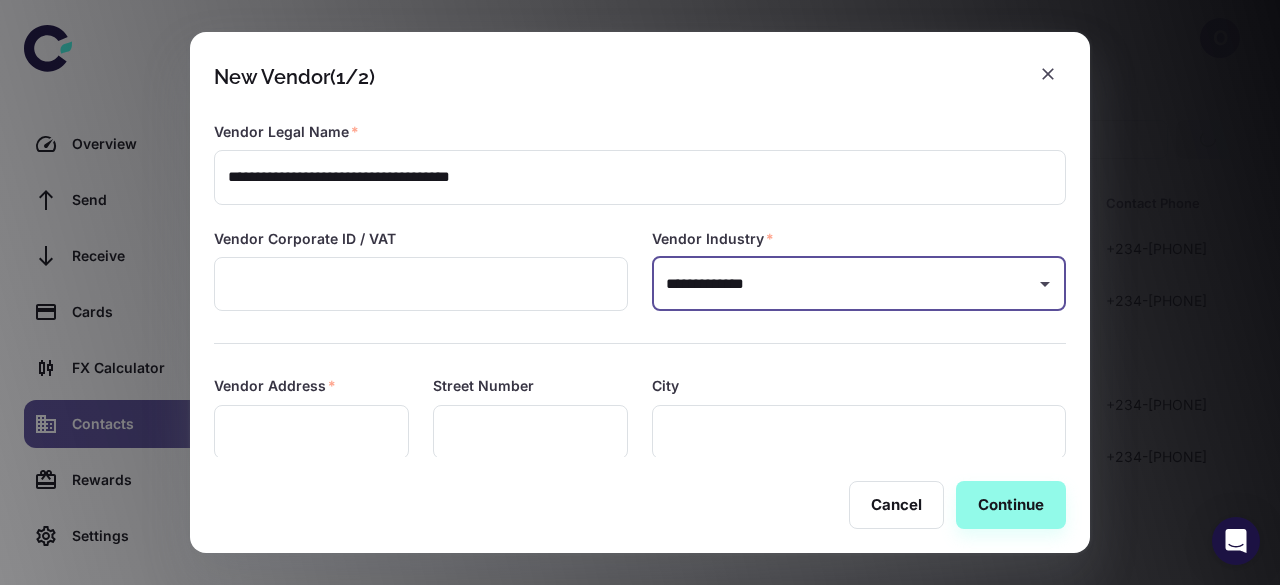 type on "**********" 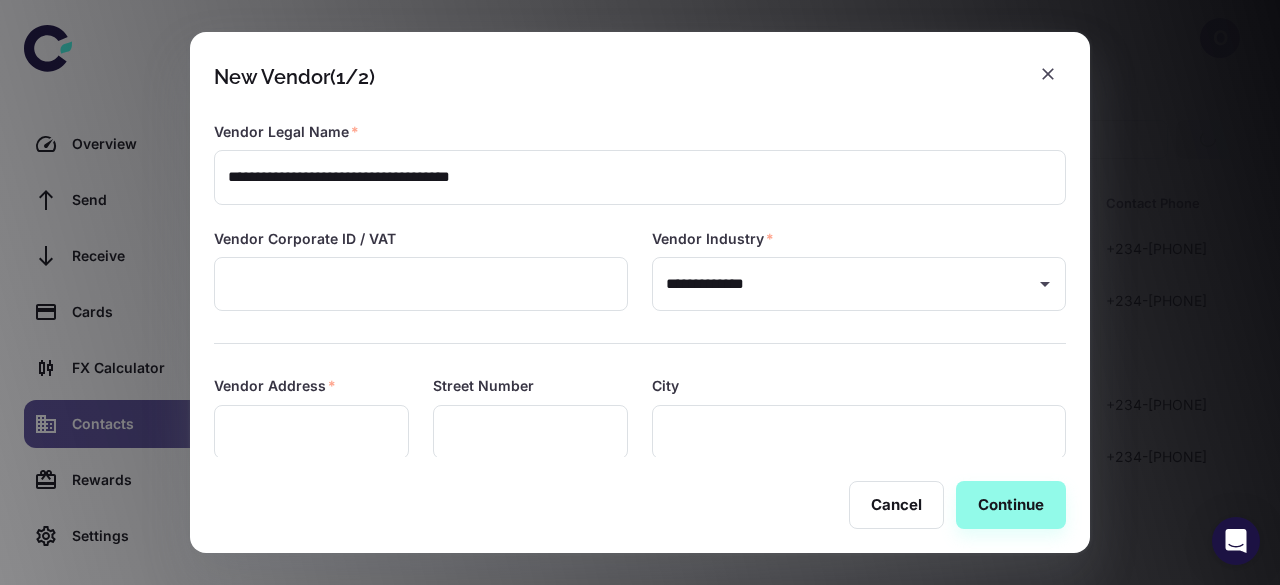 scroll, scrollTop: 279, scrollLeft: 0, axis: vertical 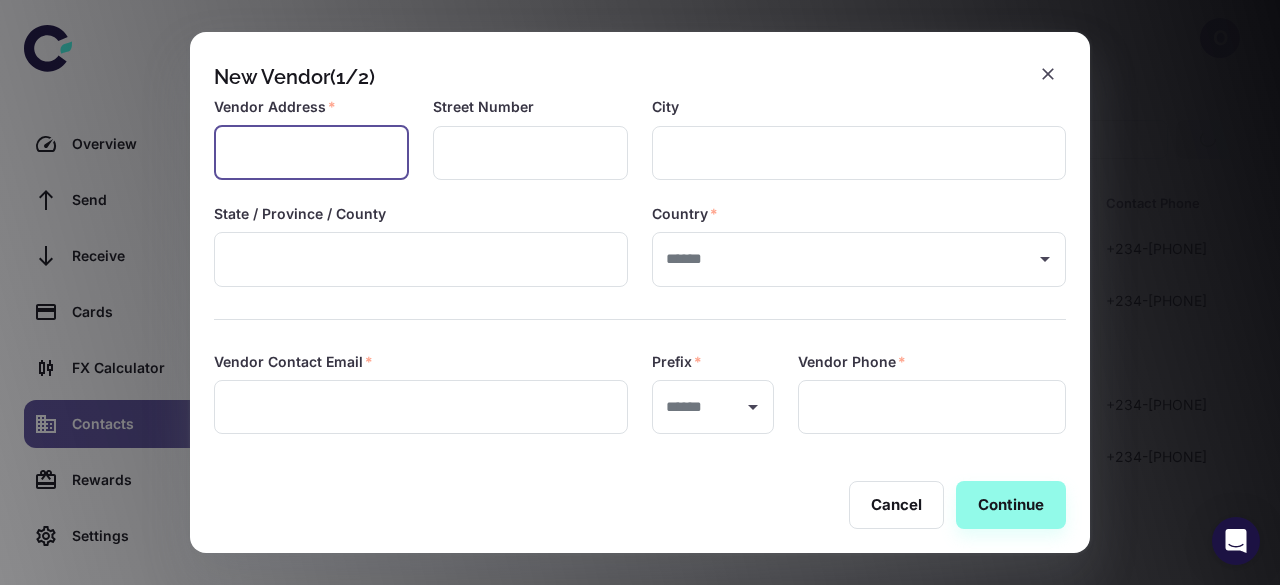 click at bounding box center [311, 153] 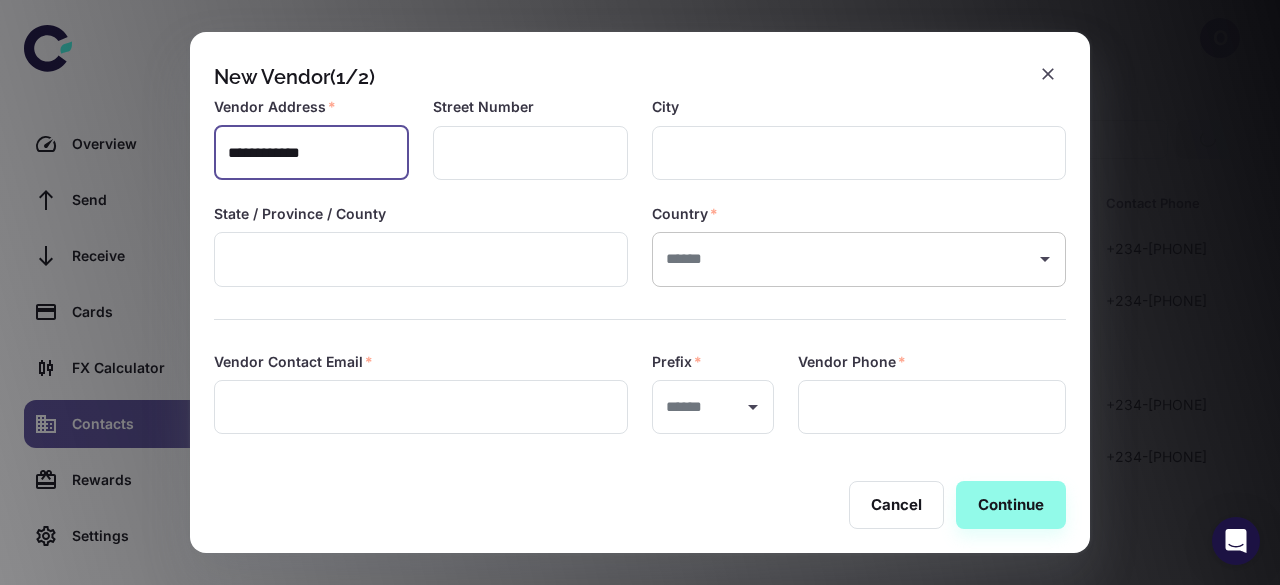 type on "**********" 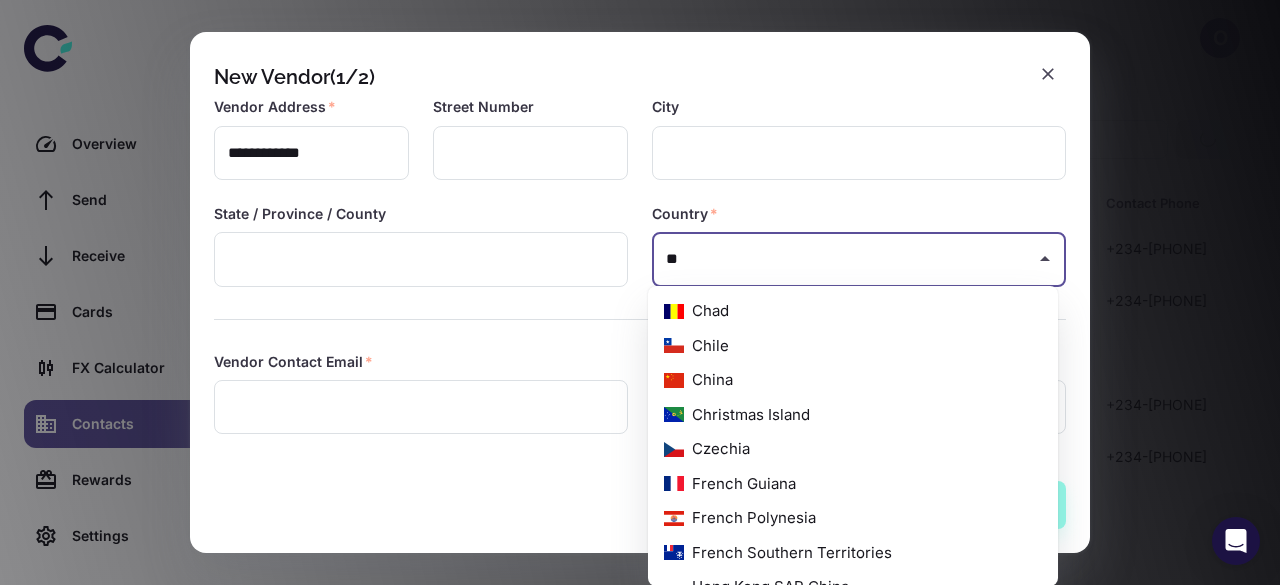 click on "China" at bounding box center (853, 380) 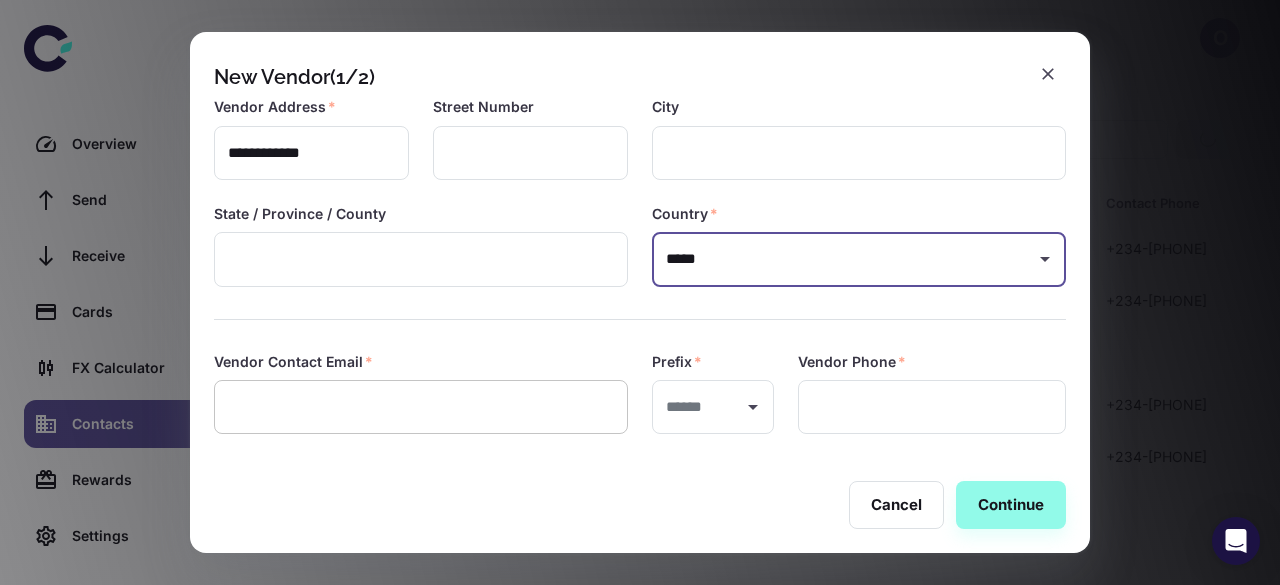 type on "*****" 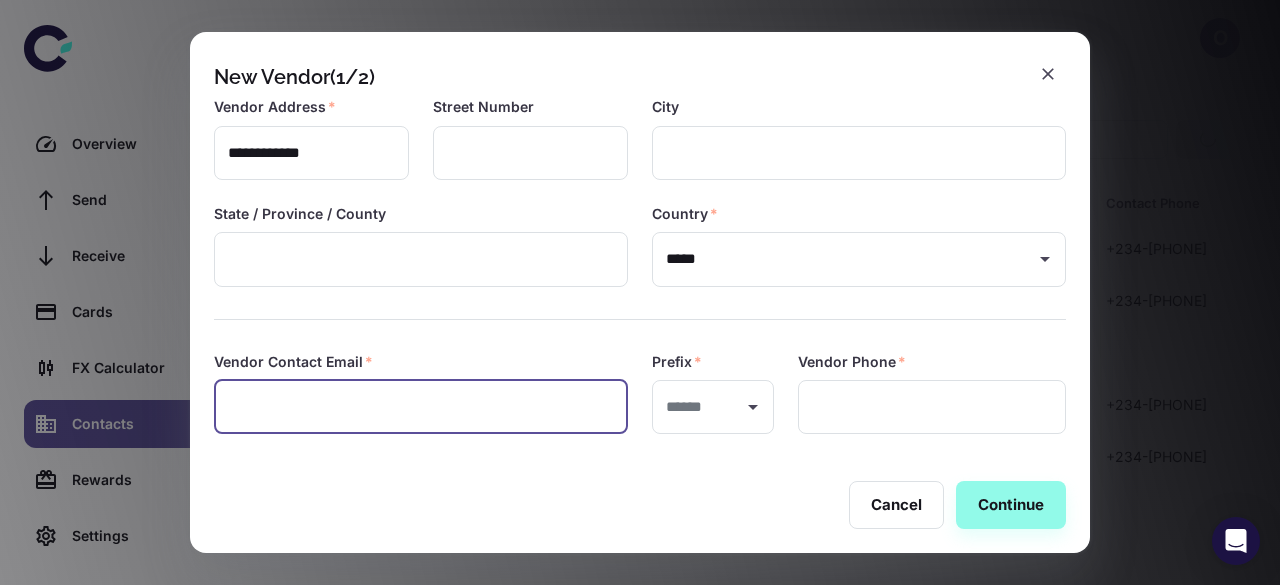 click at bounding box center (421, 407) 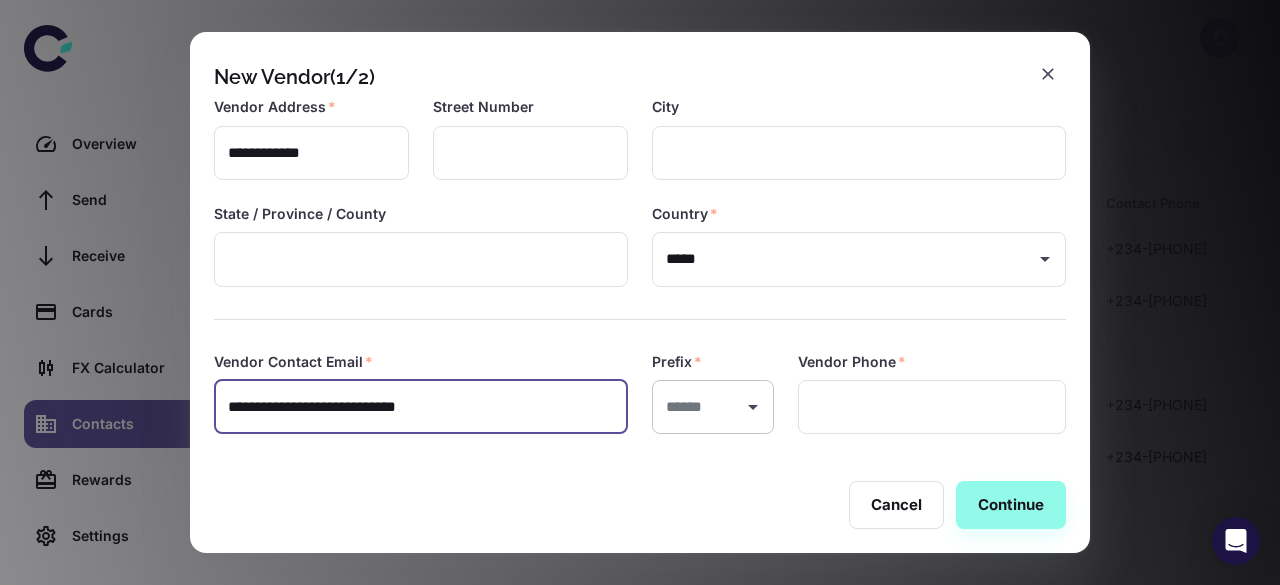 click on "​" at bounding box center (713, 407) 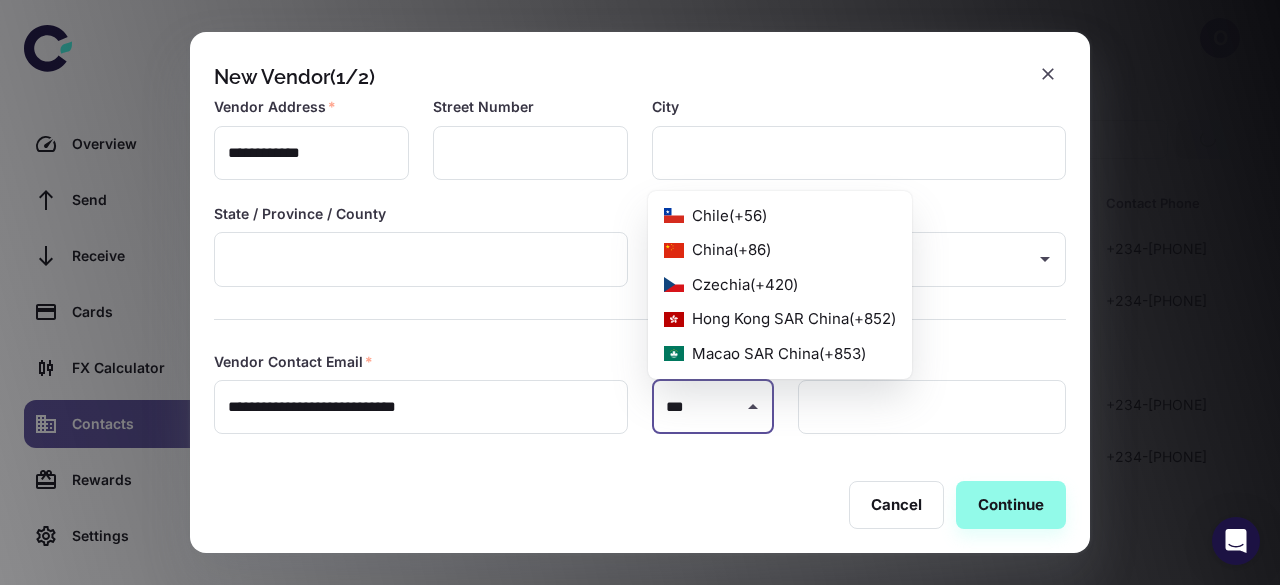 click on "China  ( +86 )" at bounding box center [780, 250] 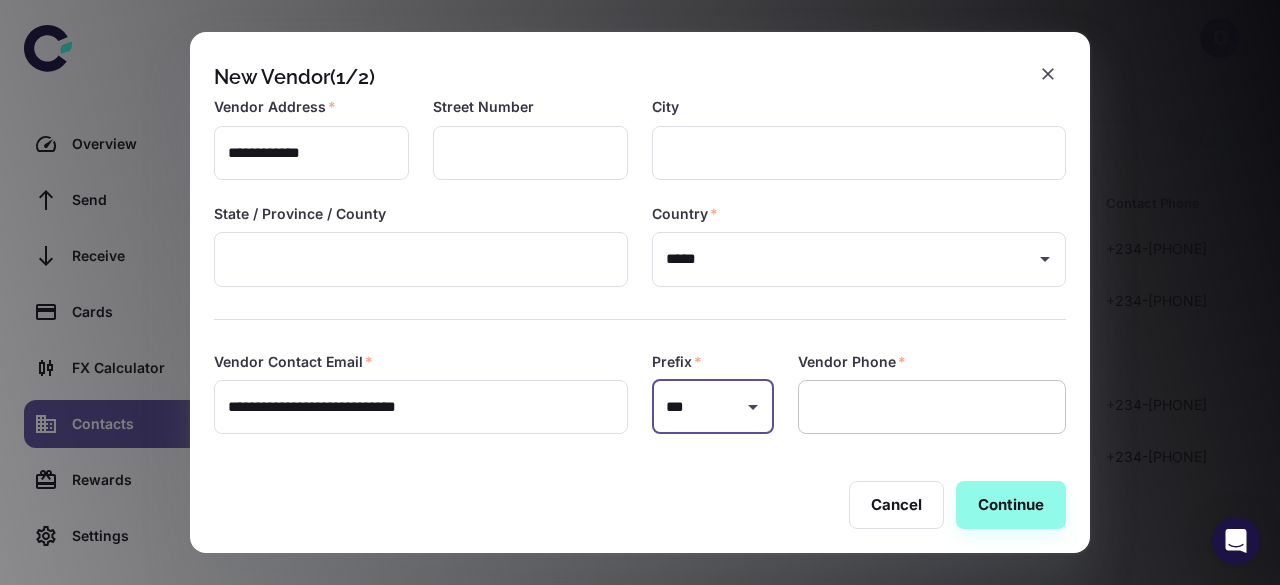 type on "***" 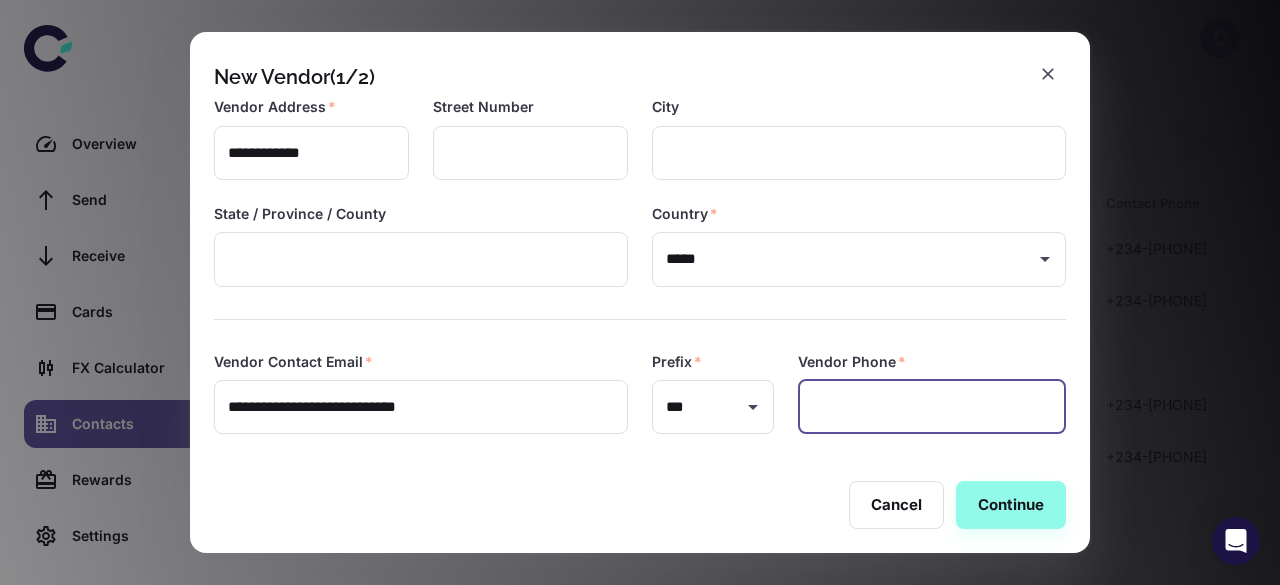 click at bounding box center (932, 407) 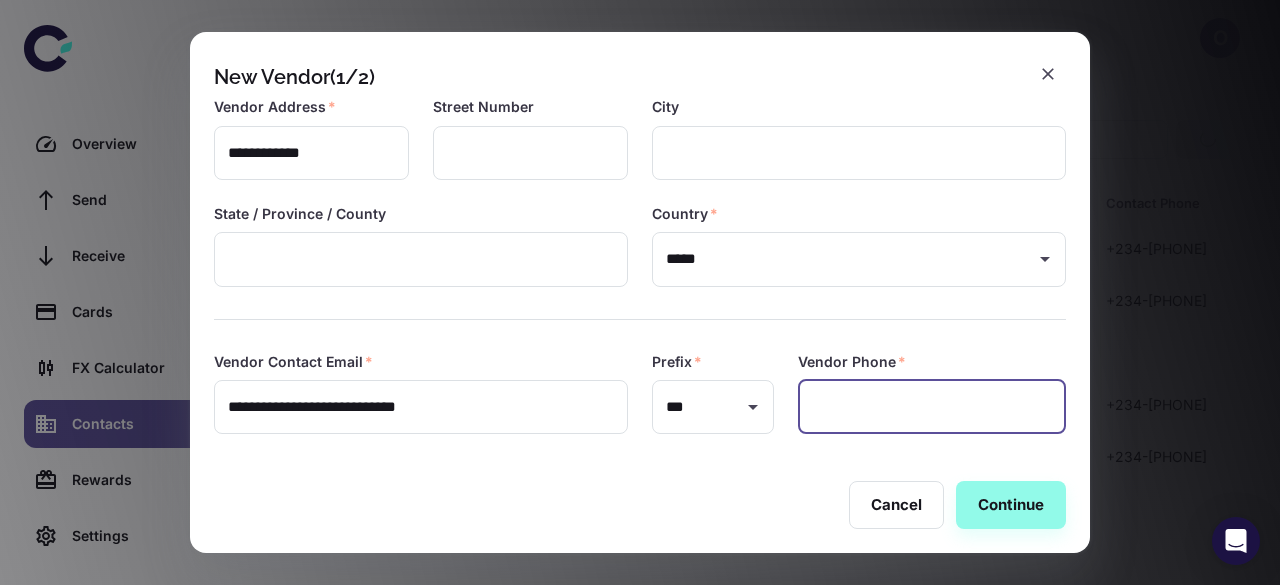 click at bounding box center (932, 407) 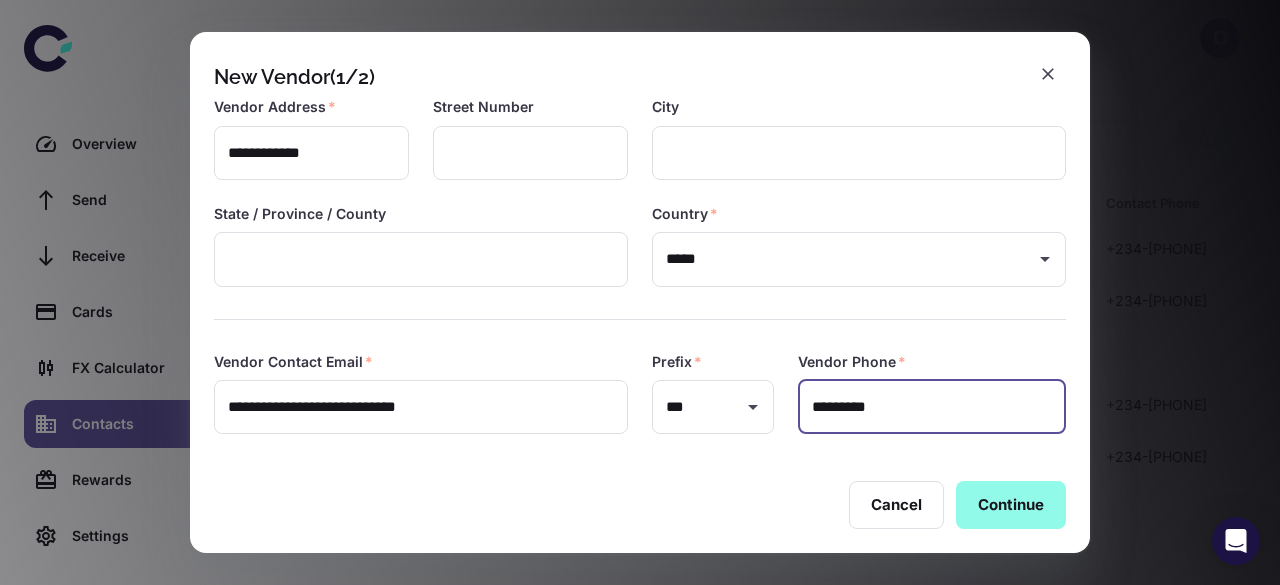 type on "*********" 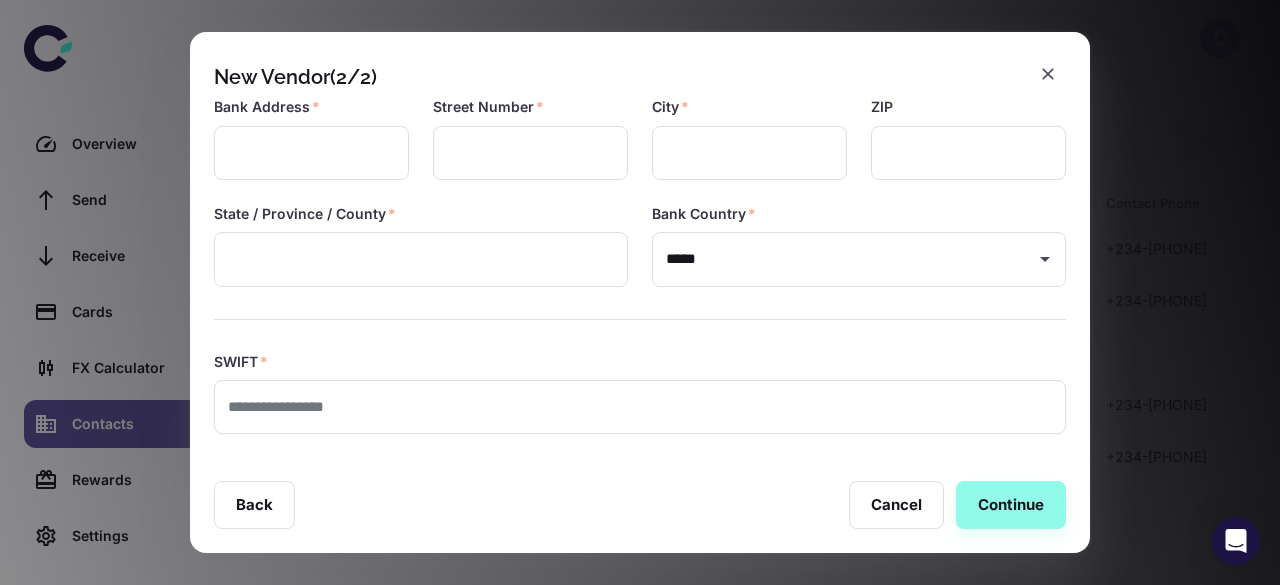 type on "**********" 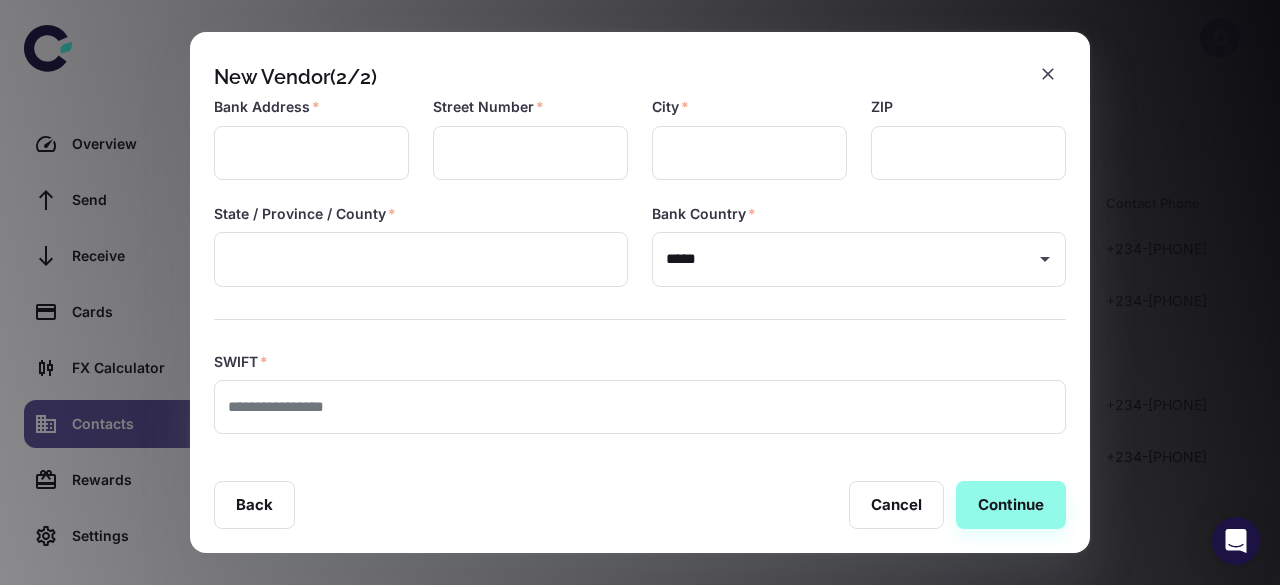 scroll, scrollTop: 492, scrollLeft: 0, axis: vertical 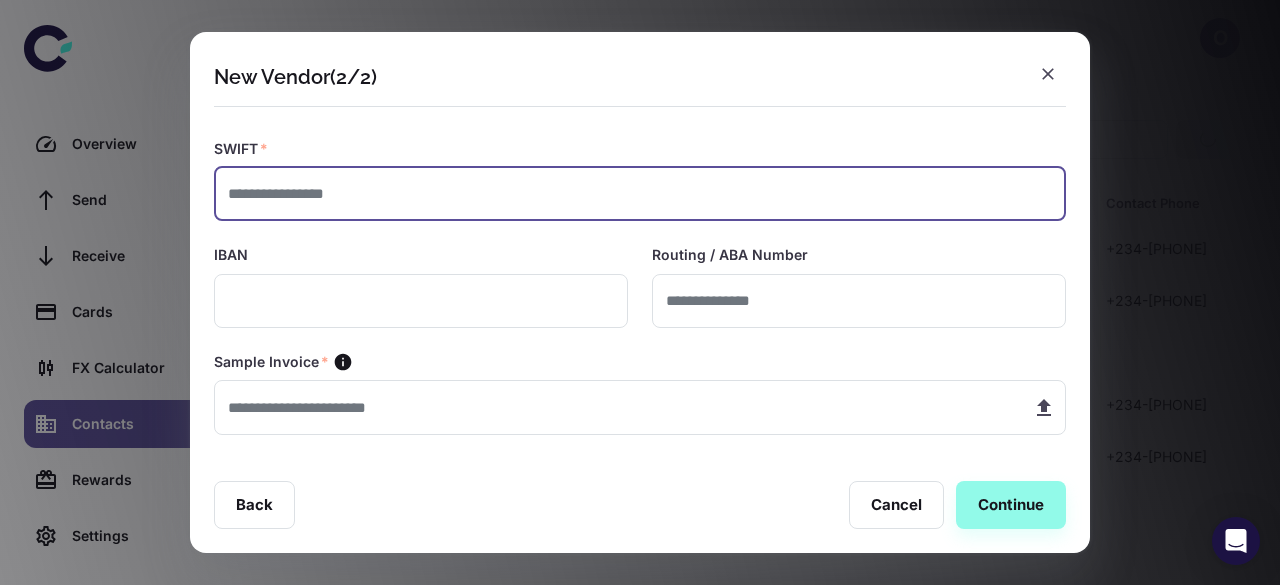 click at bounding box center (640, 194) 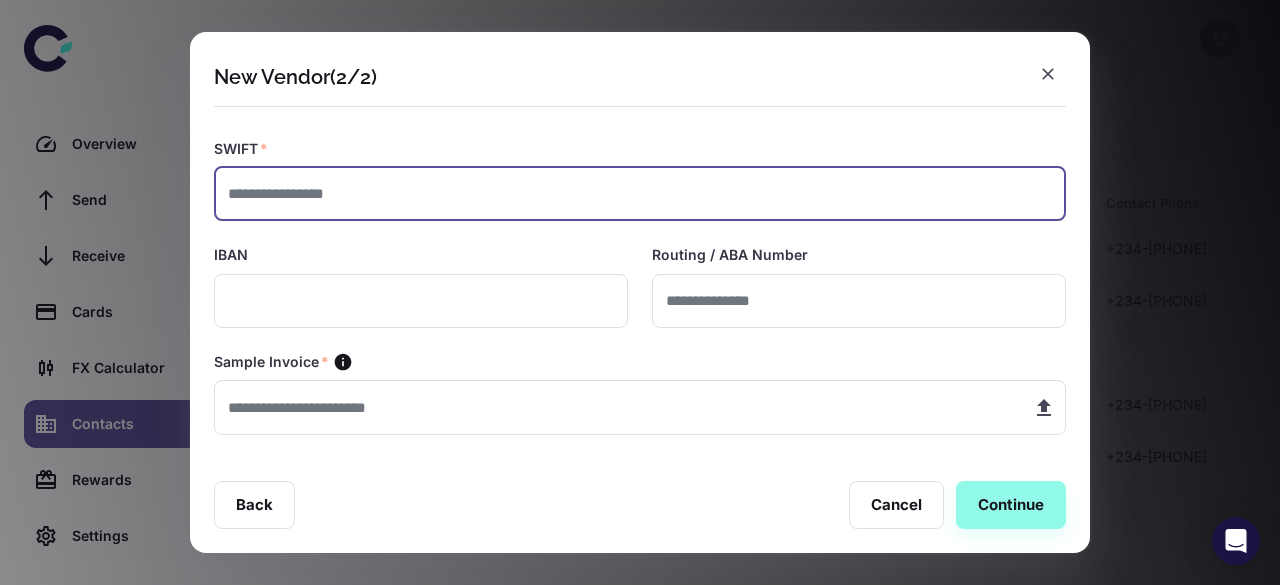 click at bounding box center [640, 194] 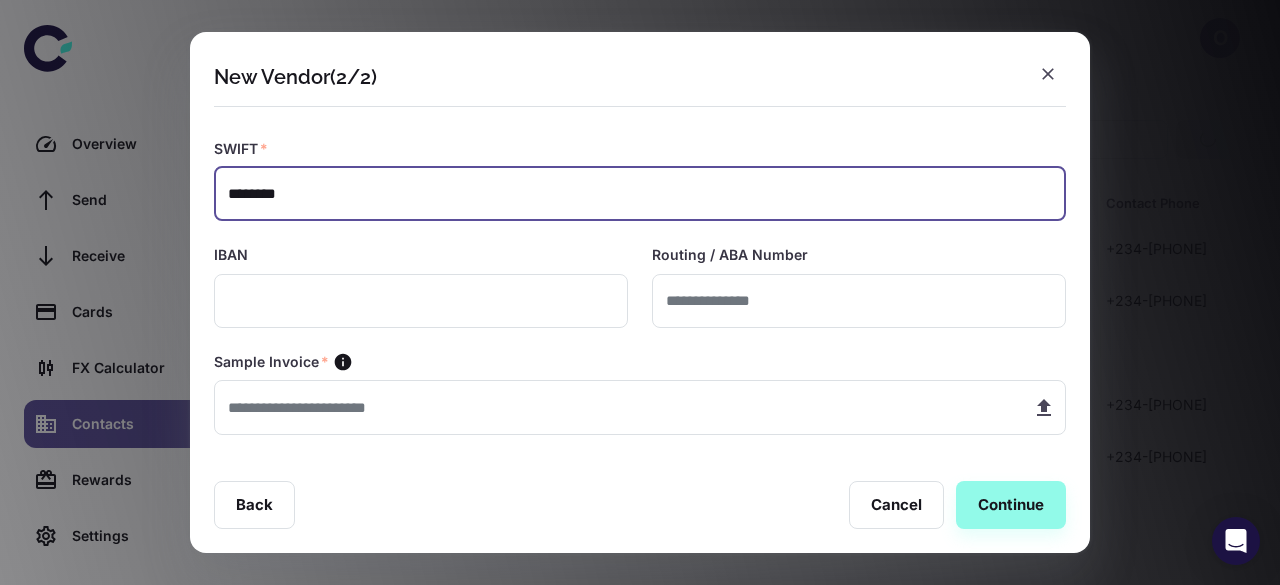 type on "********" 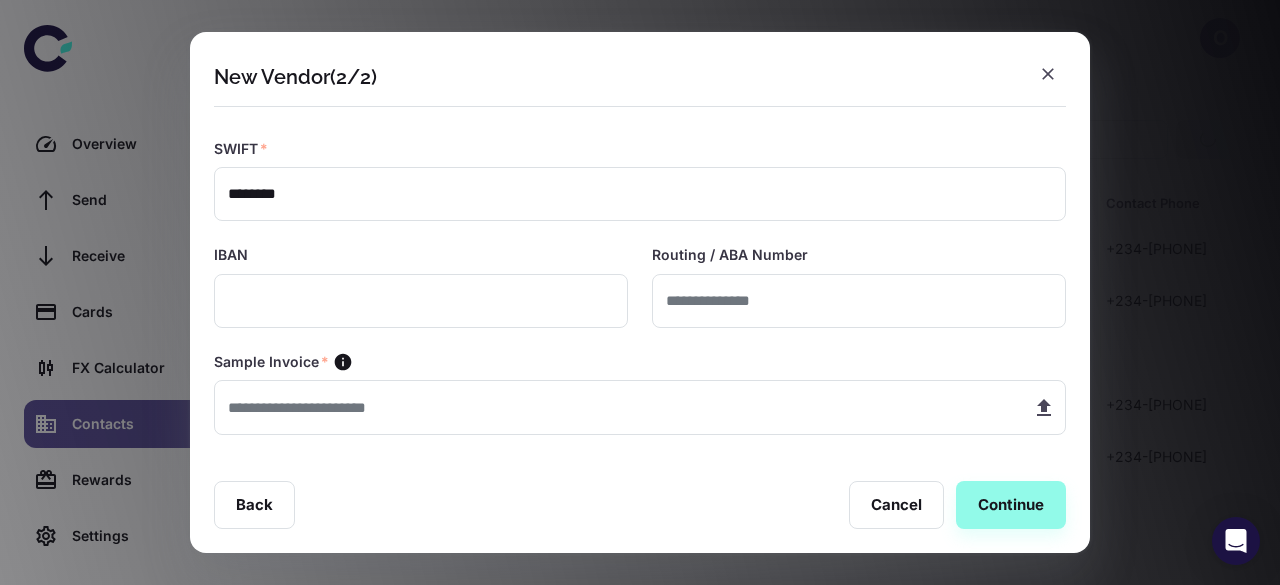 drag, startPoint x: 1080, startPoint y: 417, endPoint x: 1086, endPoint y: 400, distance: 18.027756 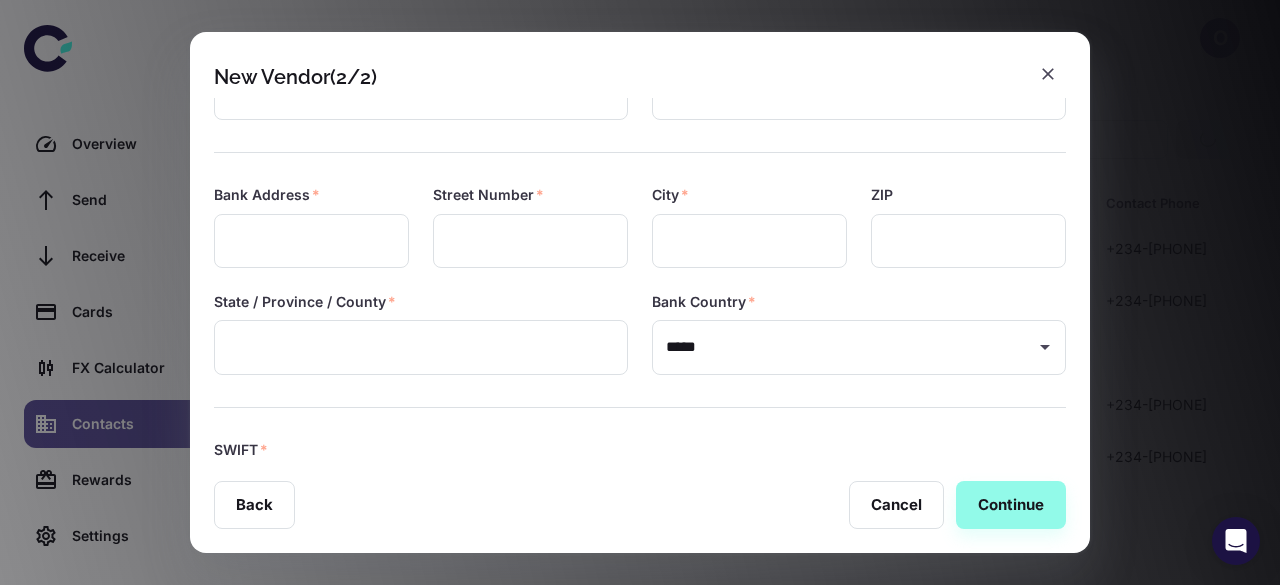 scroll, scrollTop: 186, scrollLeft: 0, axis: vertical 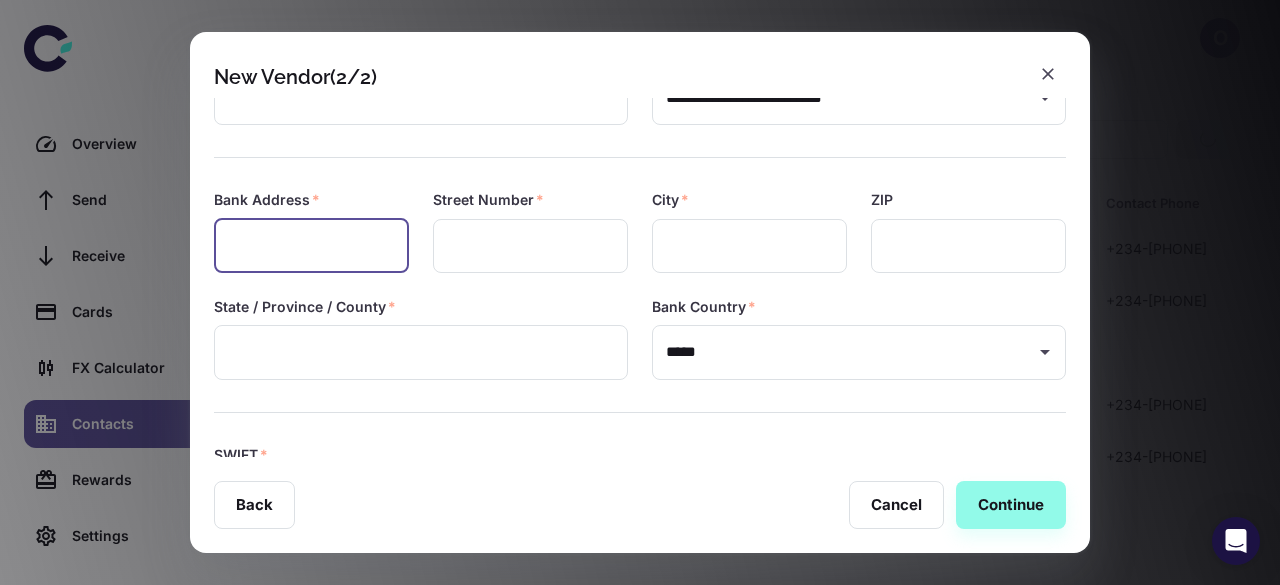 click at bounding box center [311, 246] 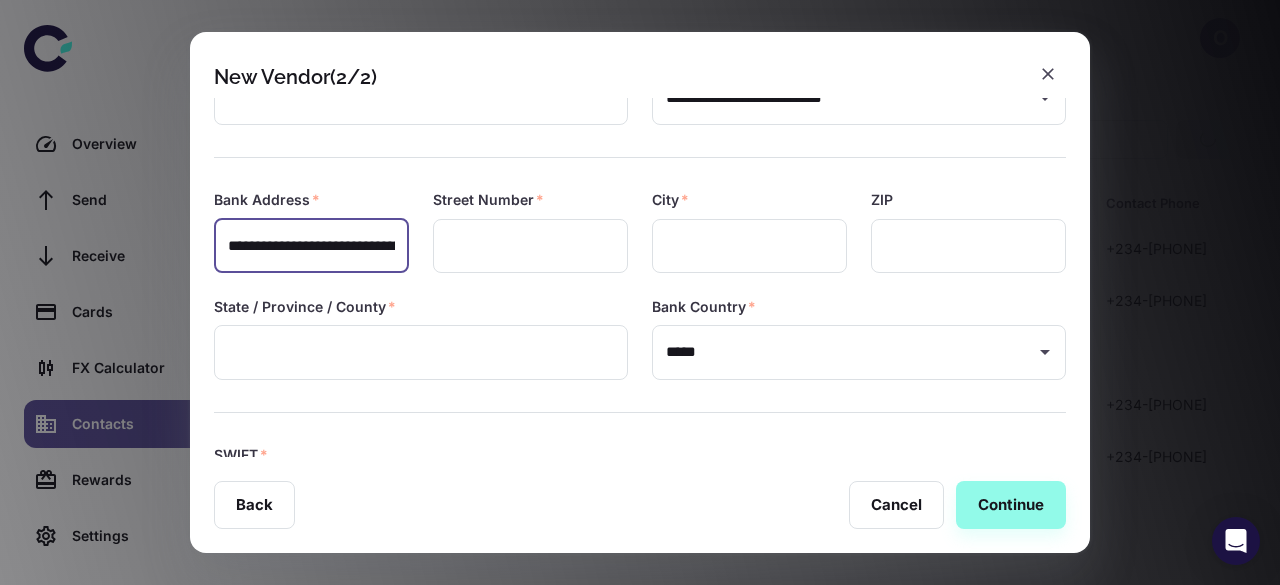 scroll, scrollTop: 0, scrollLeft: 205, axis: horizontal 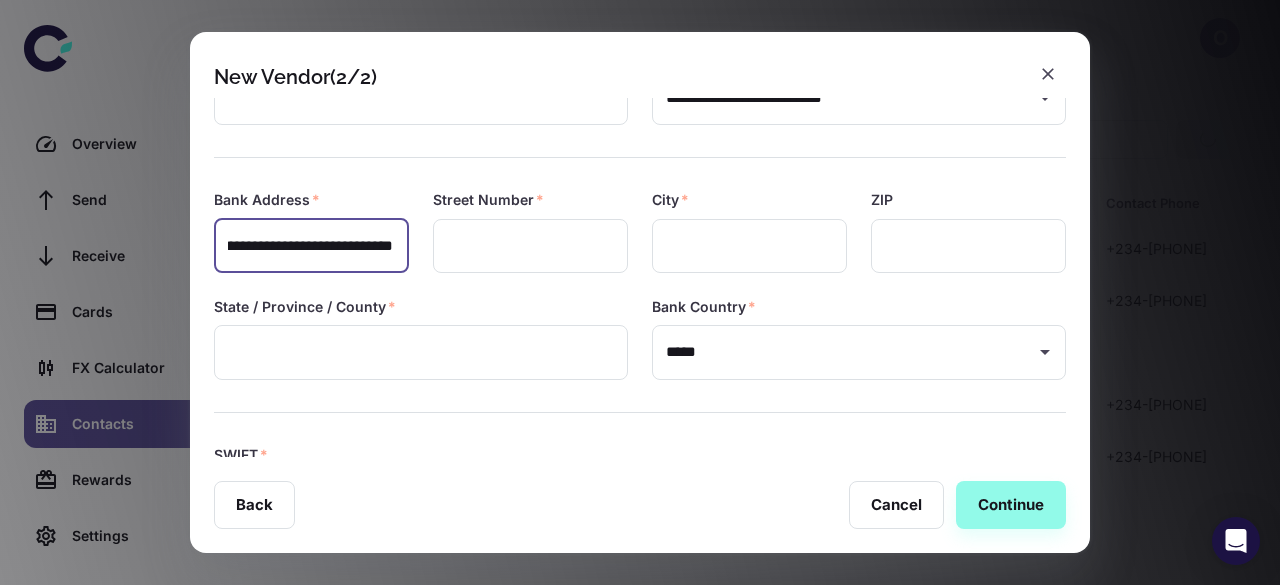 click on "**********" at bounding box center (310, 246) 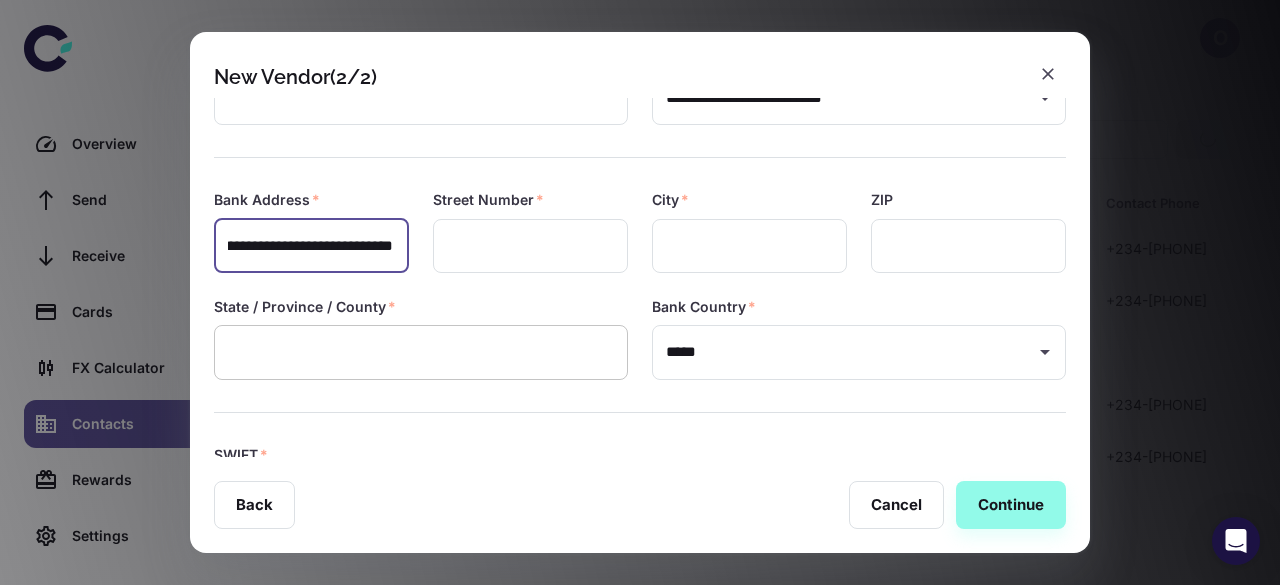 type on "**********" 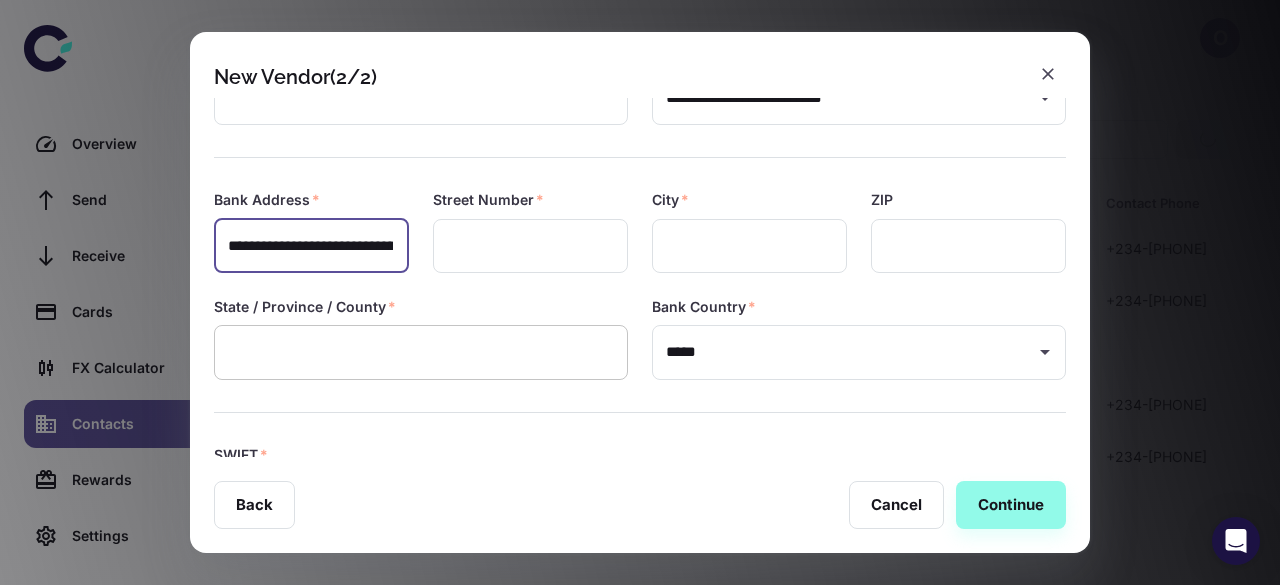 click at bounding box center (421, 352) 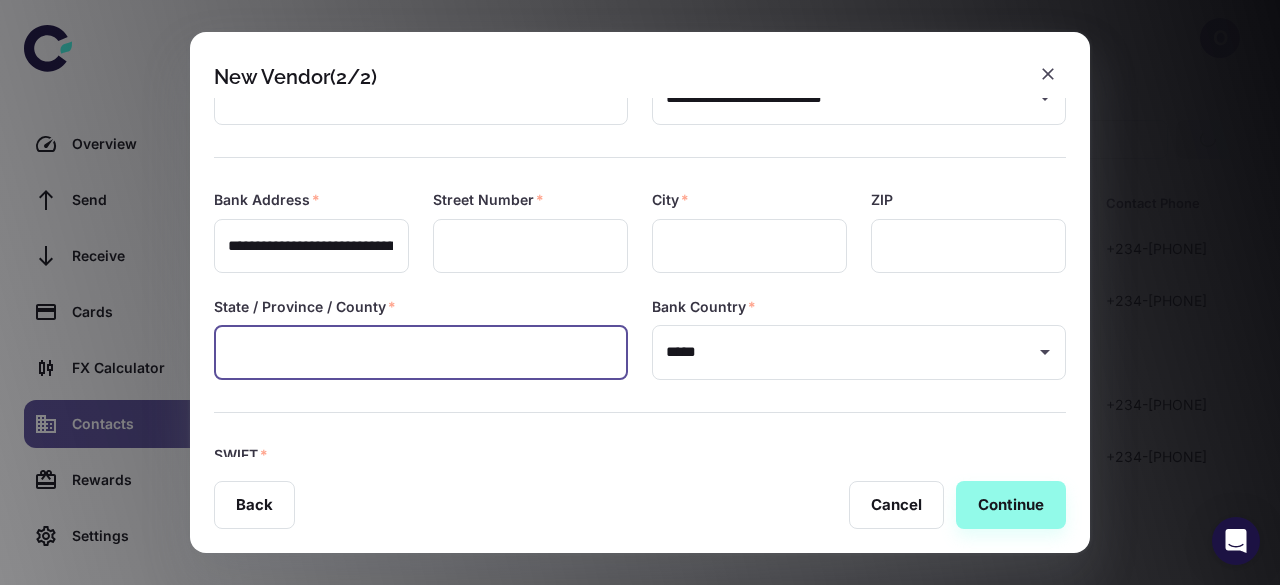 paste on "*****" 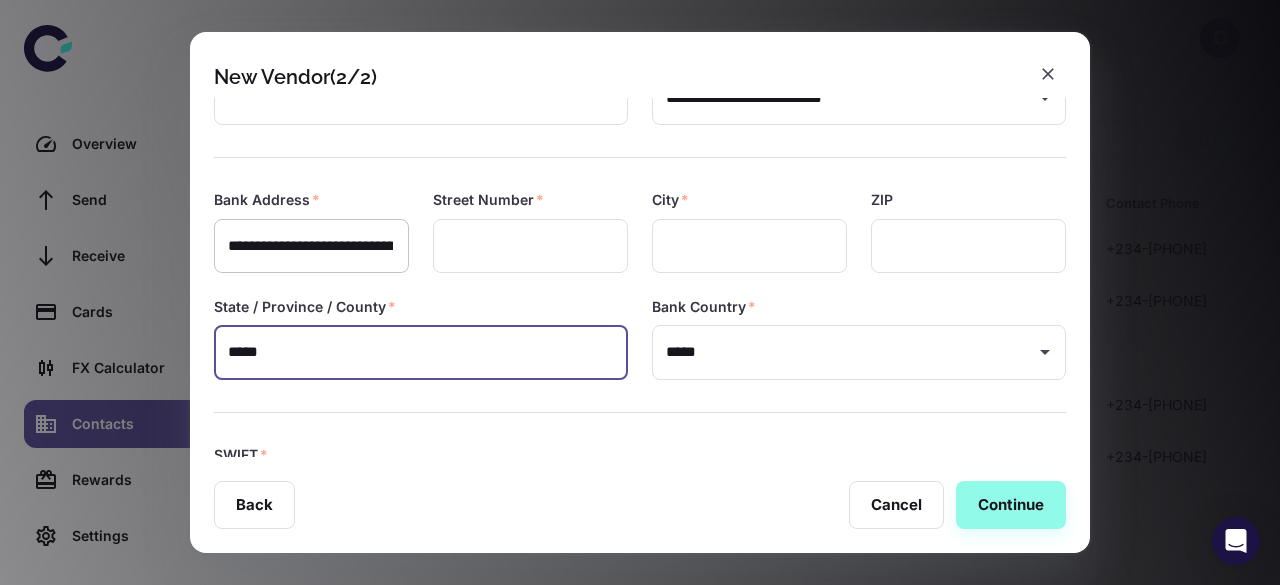 type on "*****" 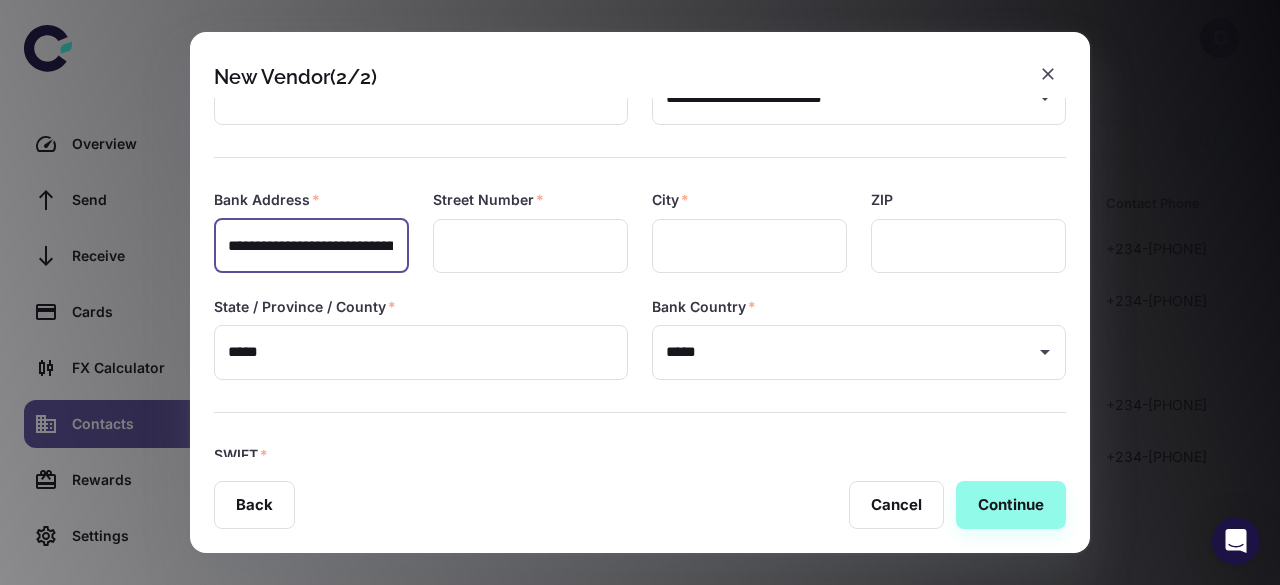 click on "**********" at bounding box center [310, 246] 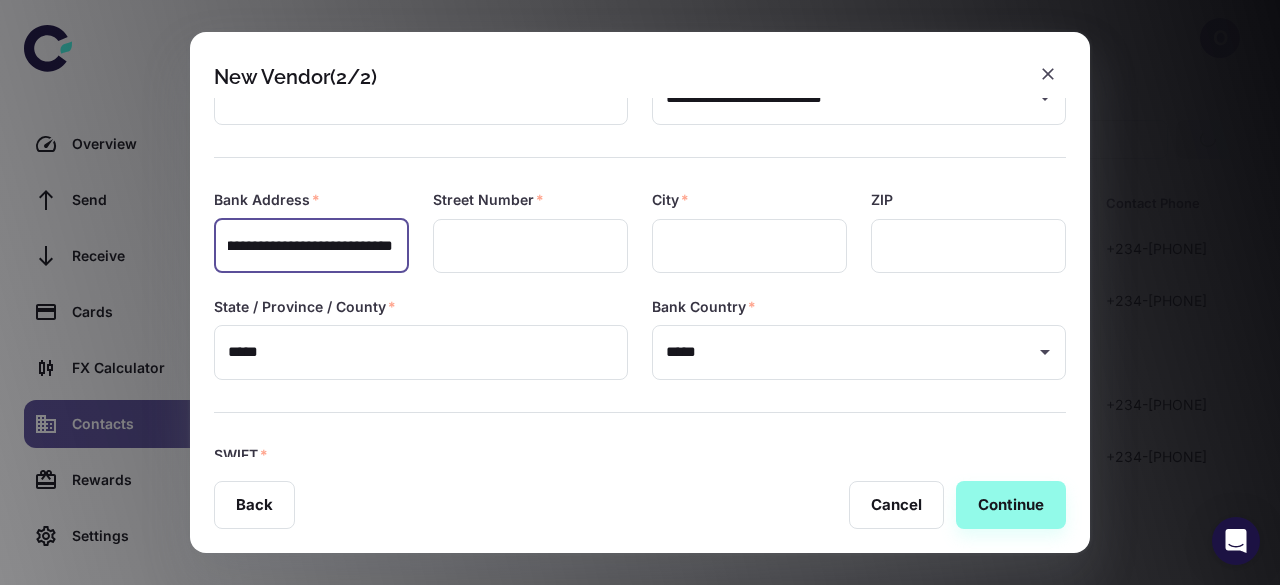 scroll, scrollTop: 0, scrollLeft: 152, axis: horizontal 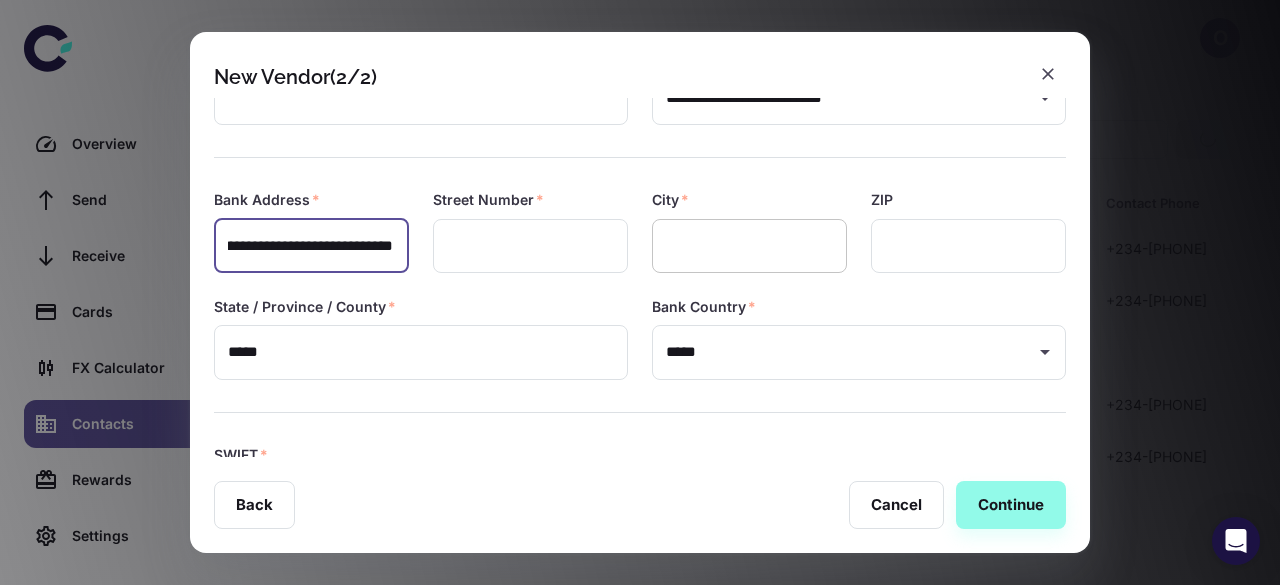 type on "**********" 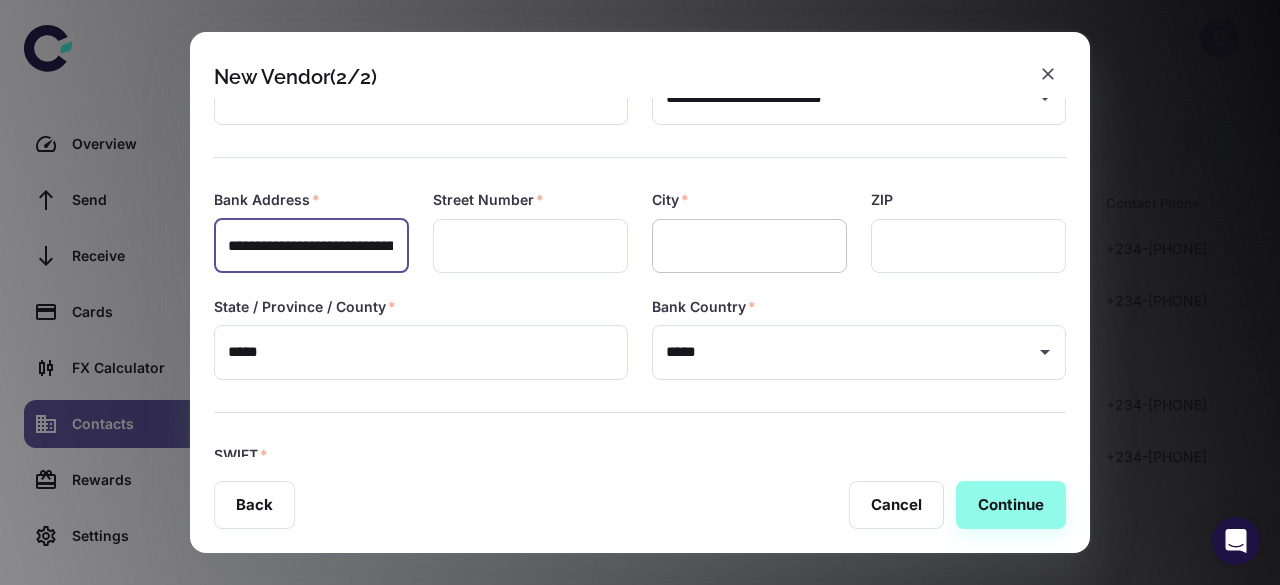 click at bounding box center [749, 246] 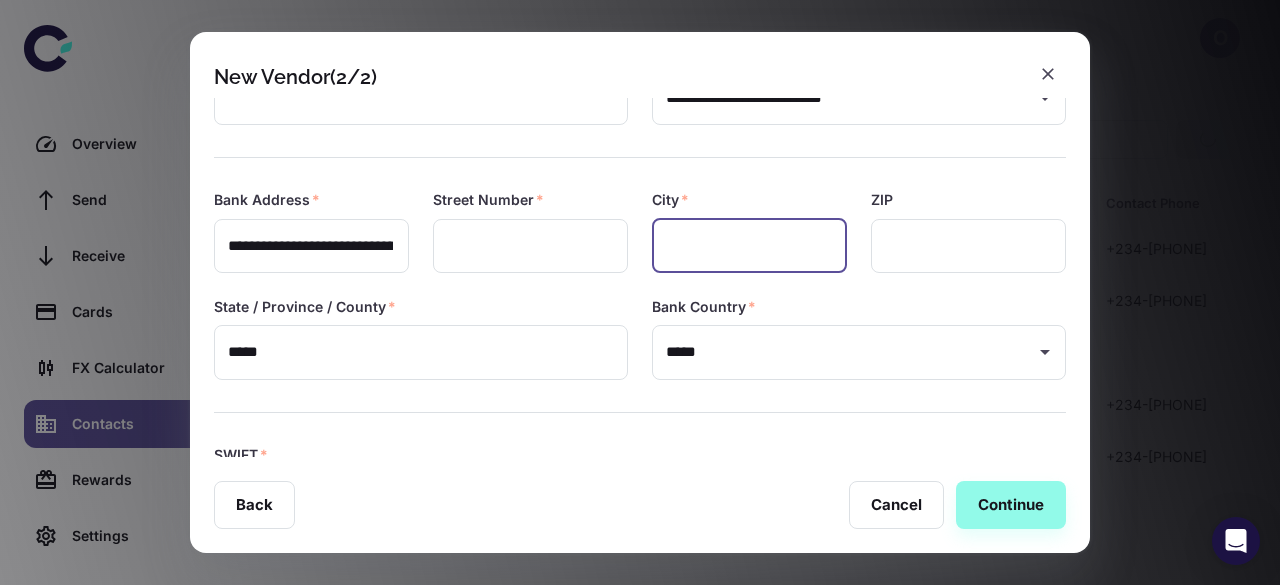paste on "******" 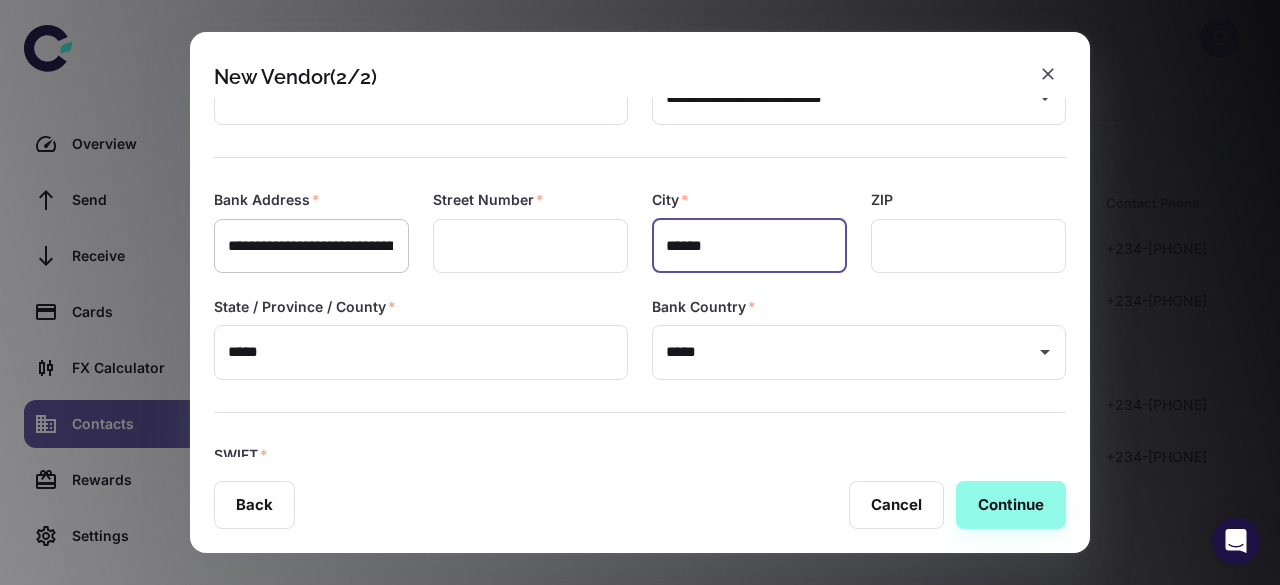 type on "******" 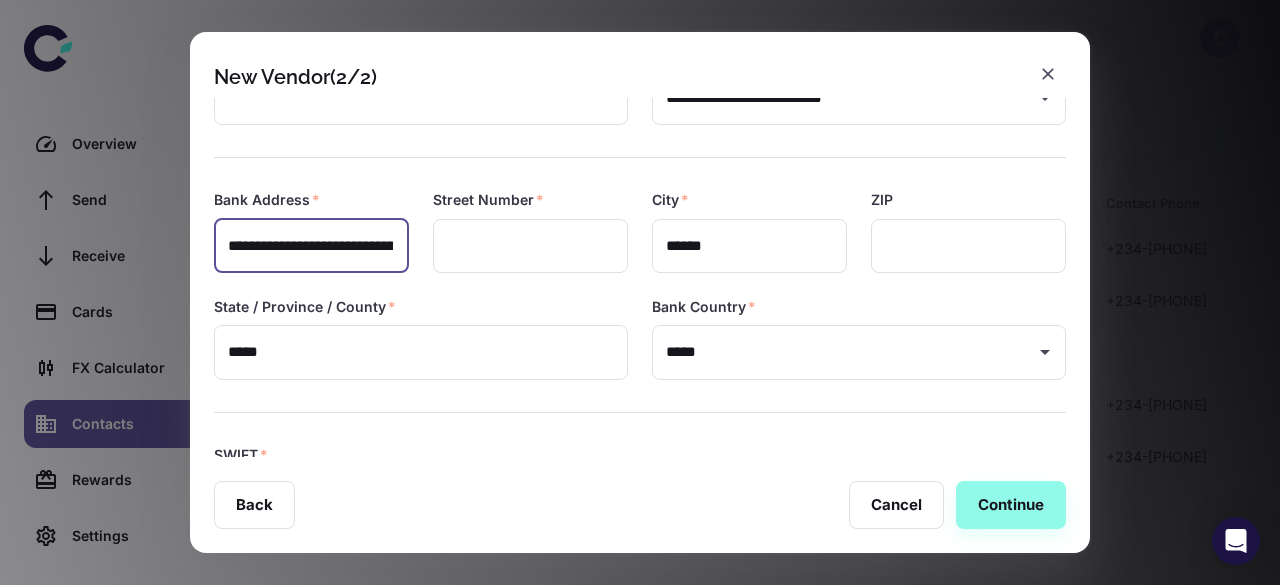 drag, startPoint x: 253, startPoint y: 243, endPoint x: 226, endPoint y: 245, distance: 27.073973 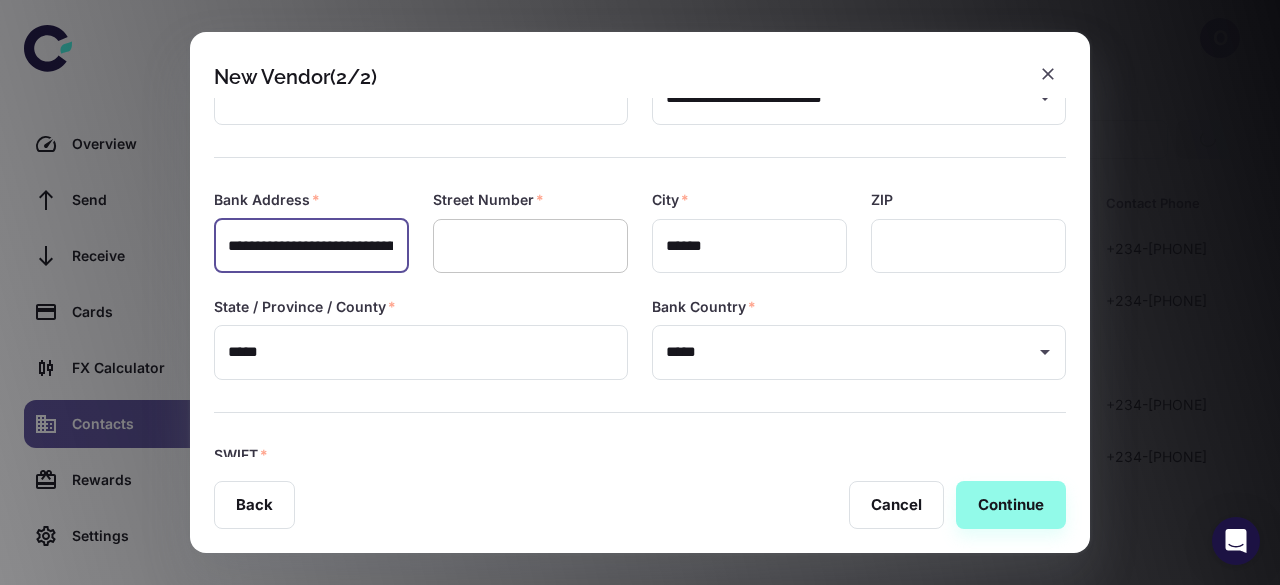 type on "**********" 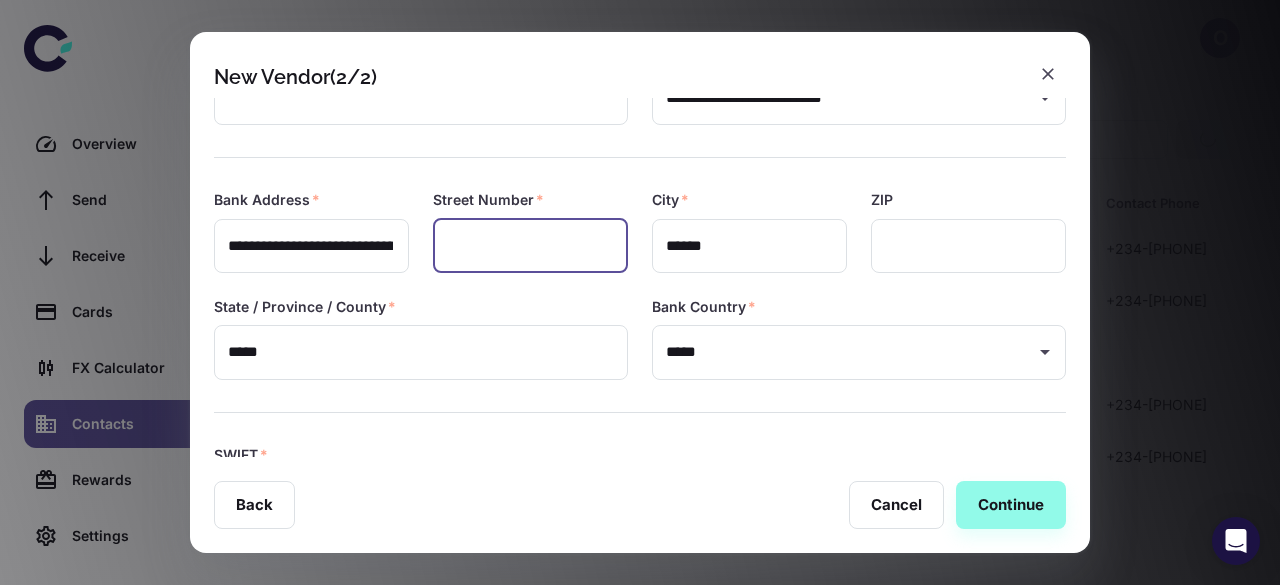 click at bounding box center (530, 246) 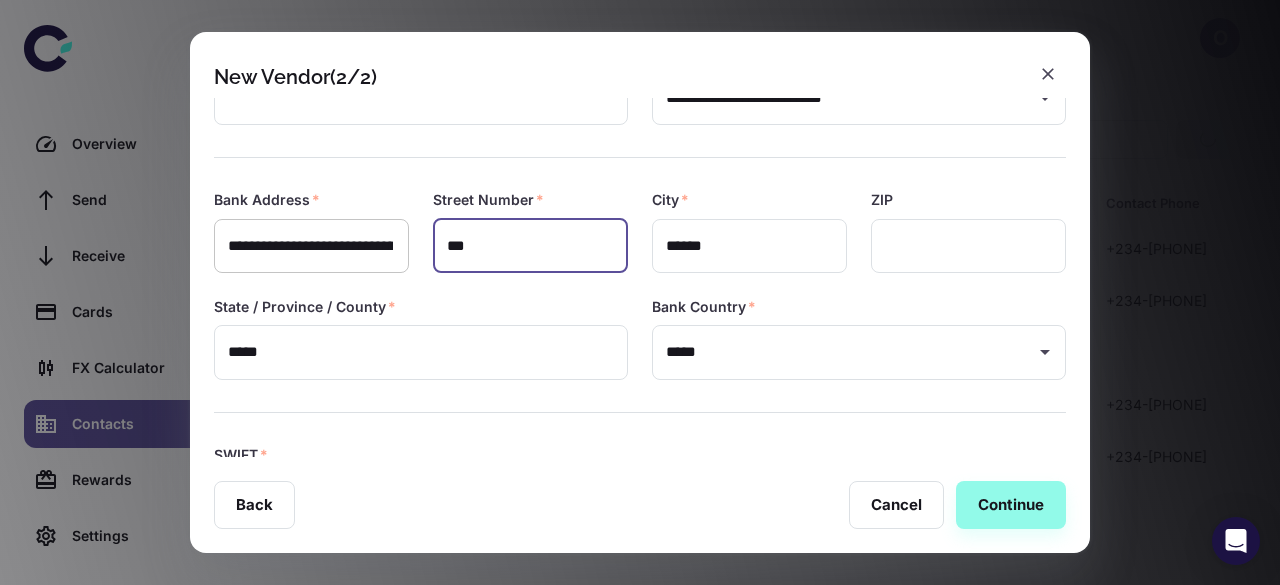 type on "***" 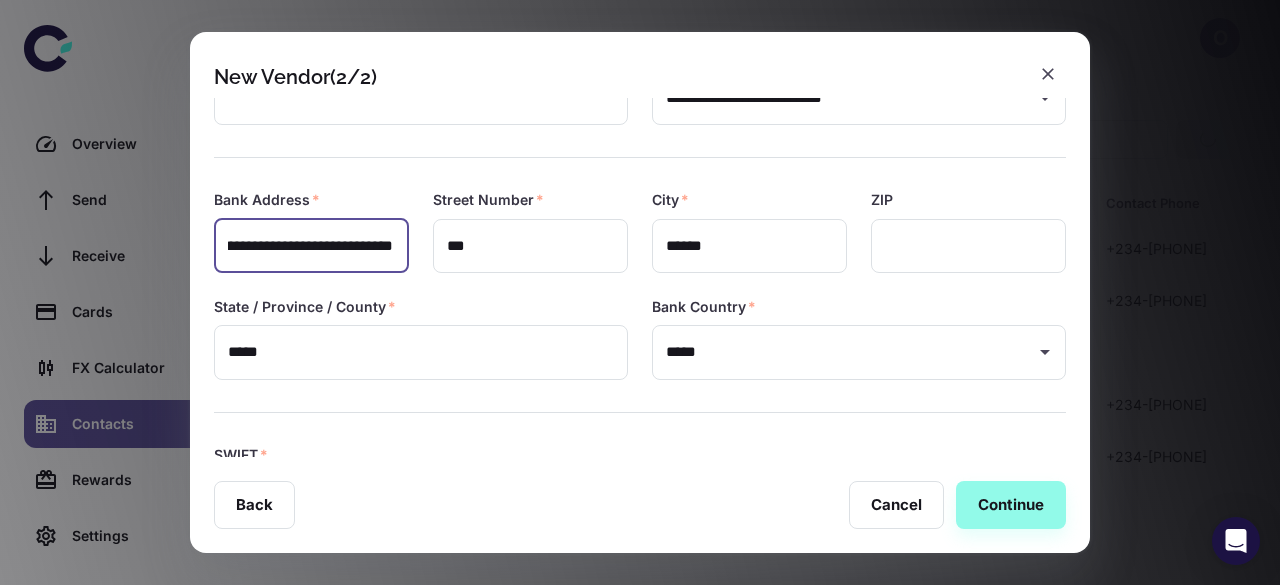 scroll, scrollTop: 0, scrollLeft: 64, axis: horizontal 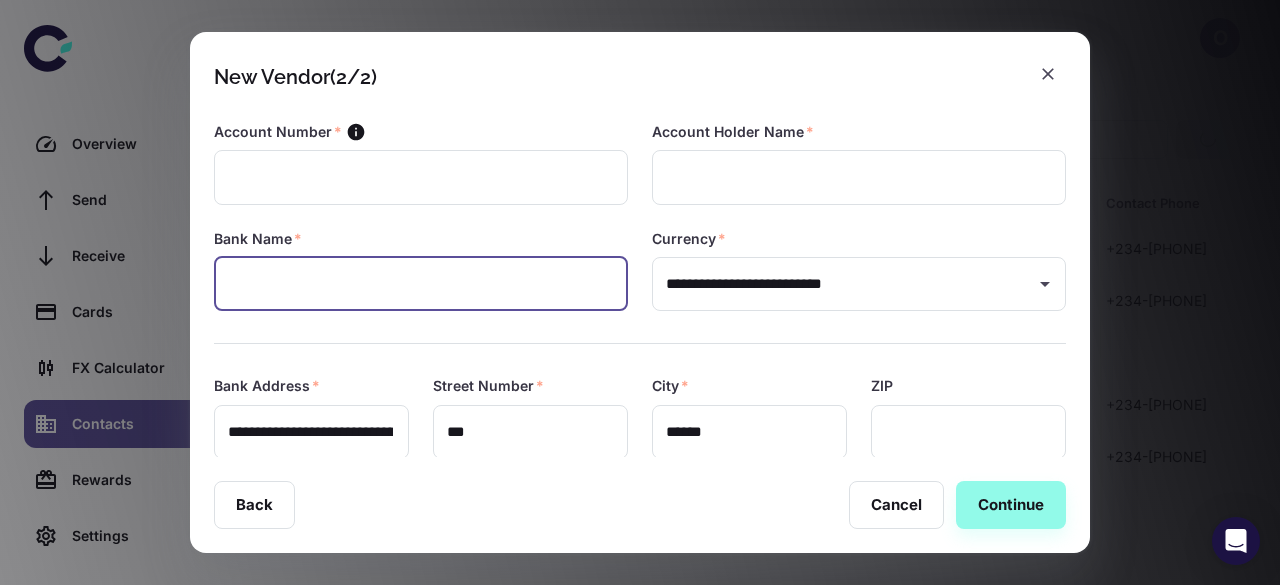 click at bounding box center [421, 284] 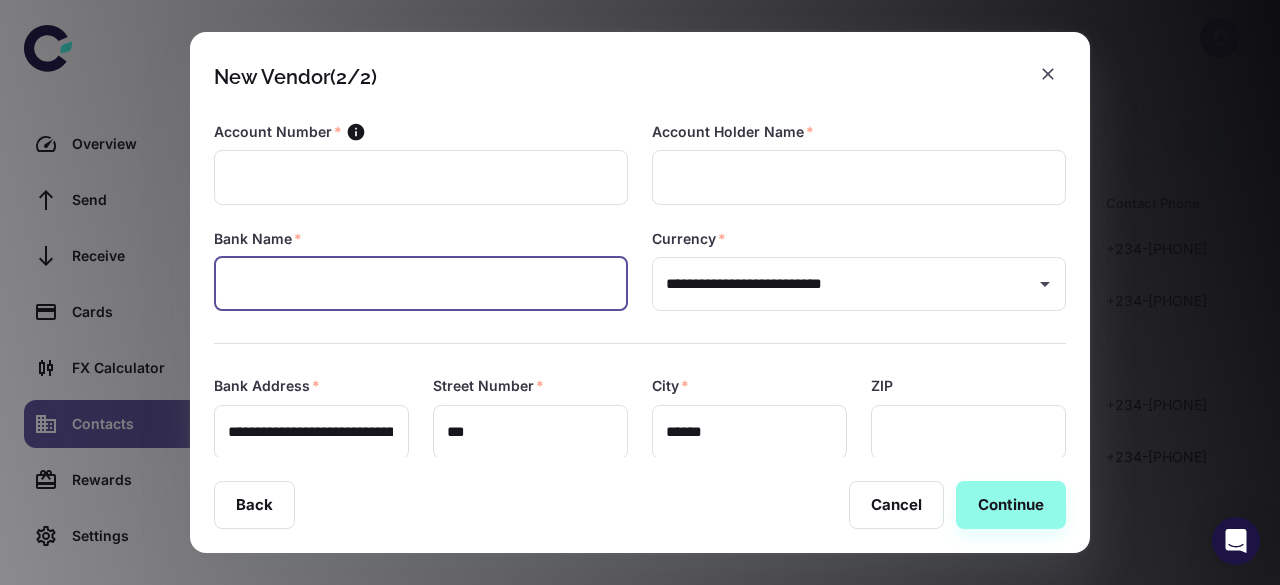click at bounding box center [421, 284] 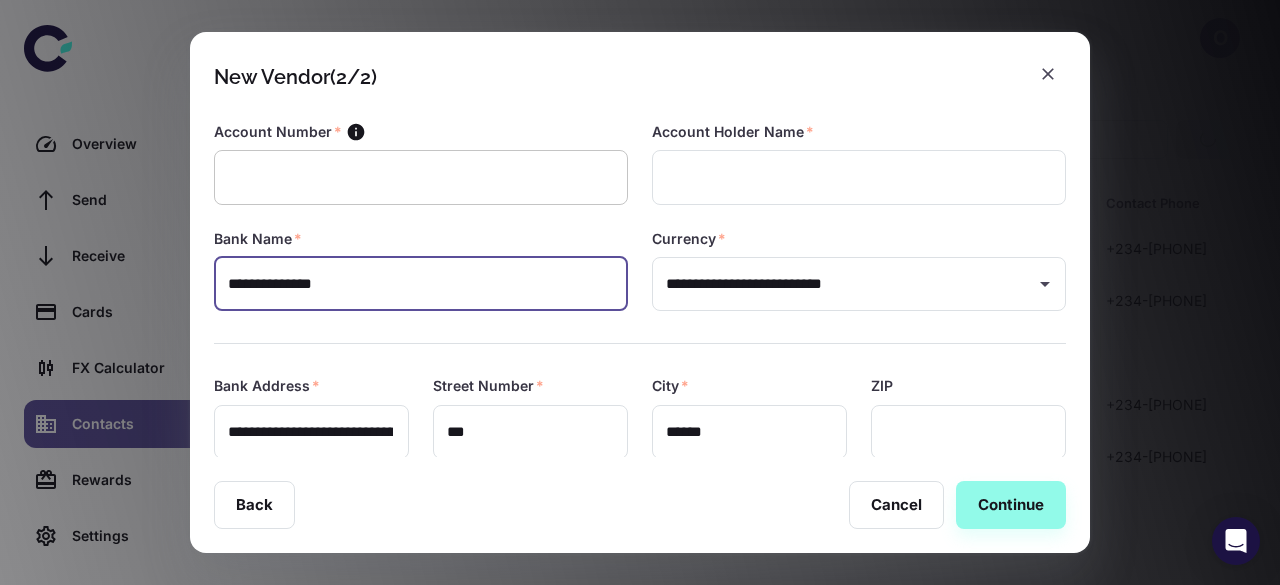 type on "**********" 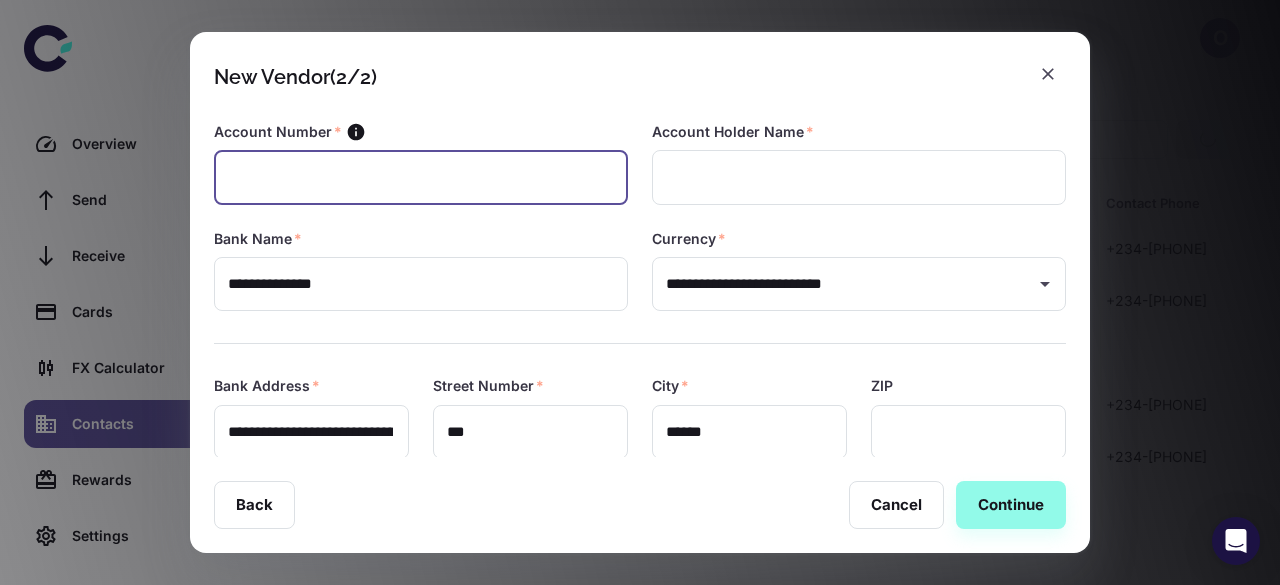 click at bounding box center (421, 177) 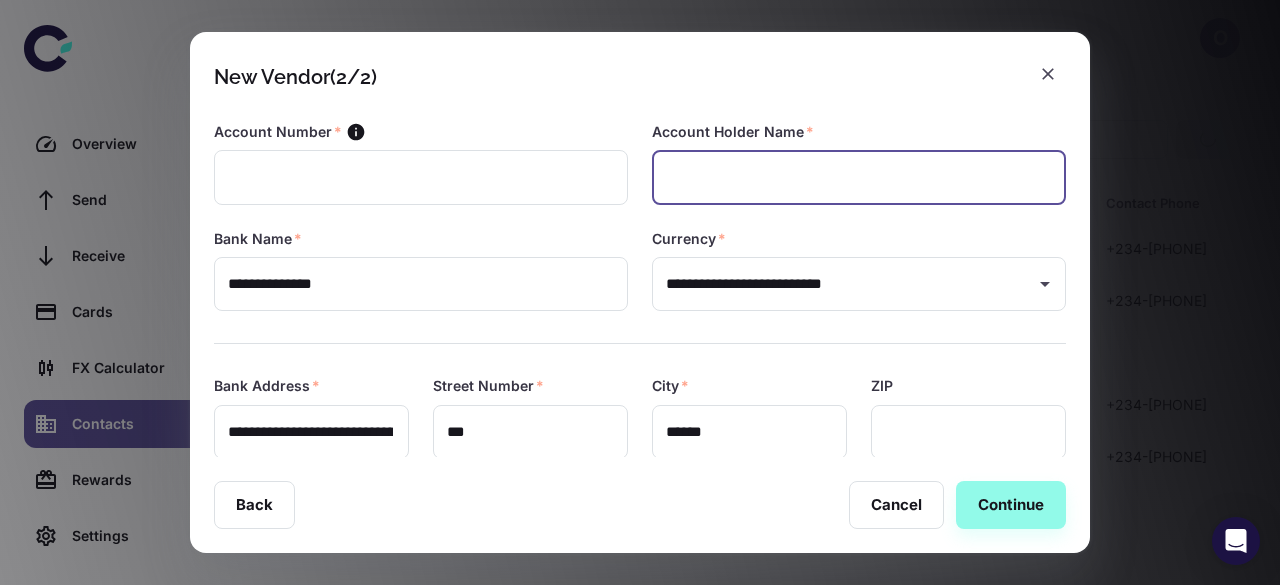 click at bounding box center [859, 177] 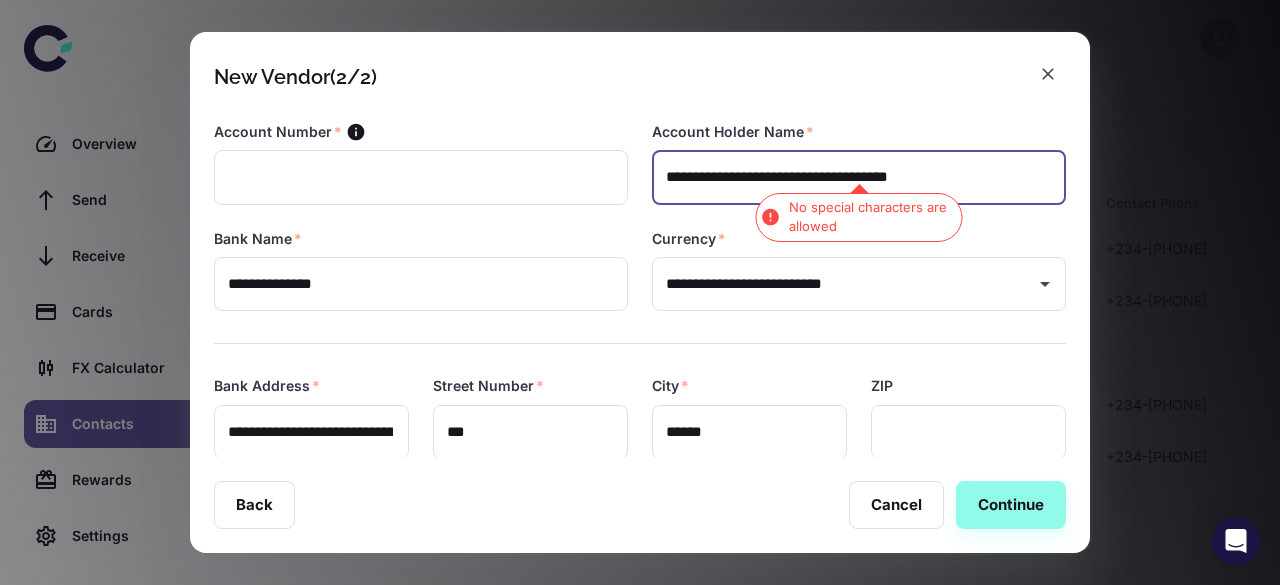 click on "**********" at bounding box center (859, 177) 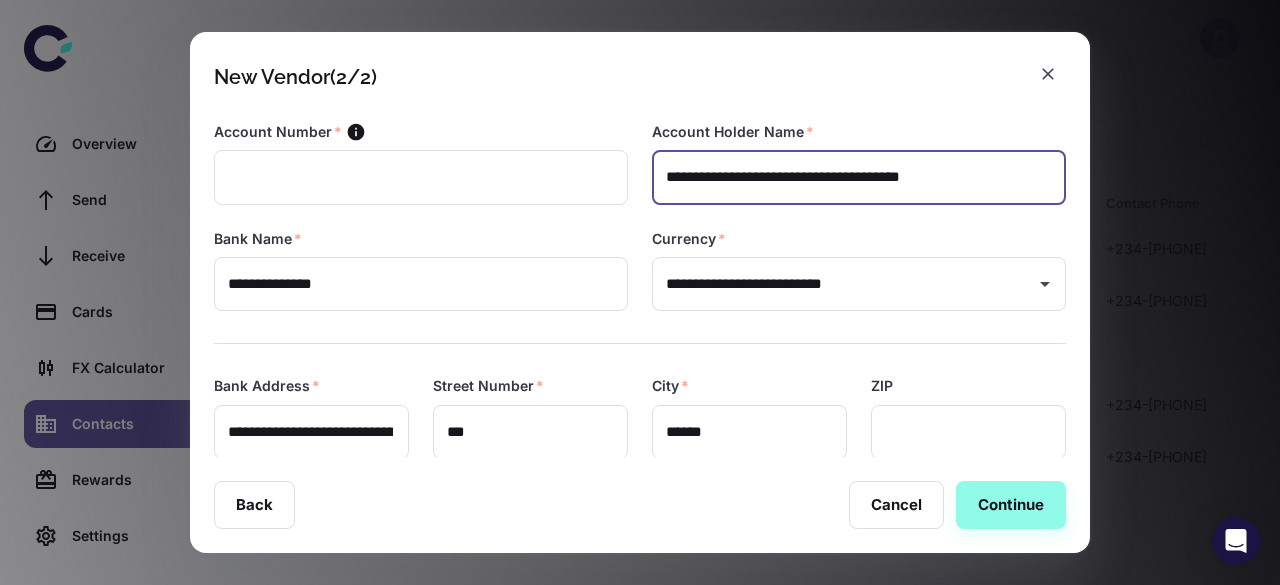 click on "**********" at bounding box center (859, 177) 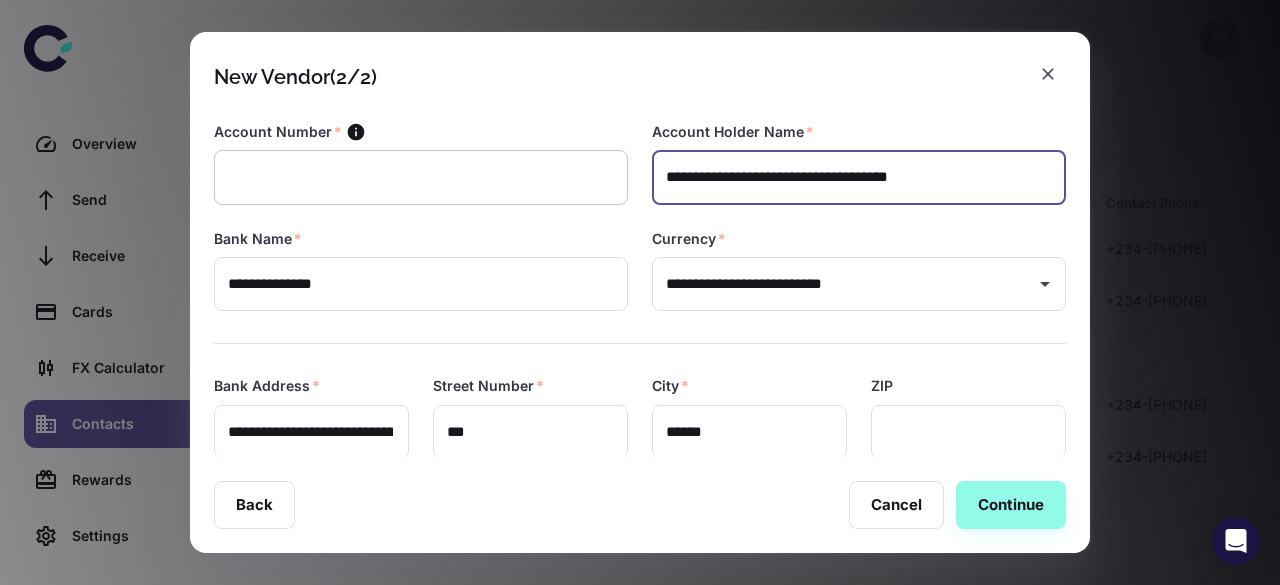 type on "**********" 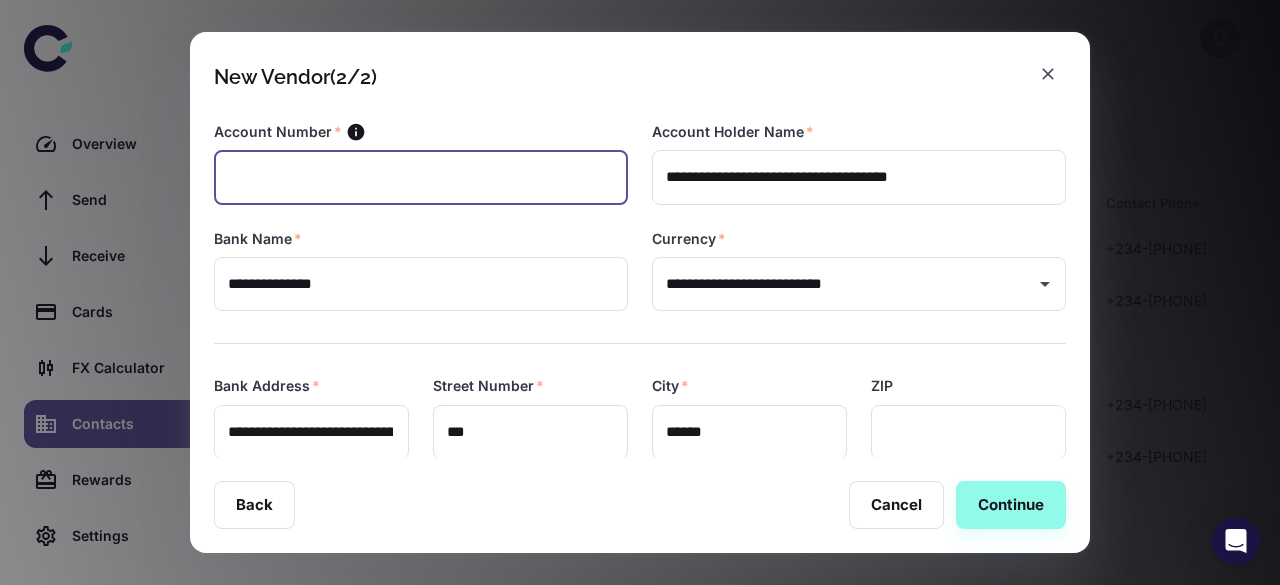 click at bounding box center [421, 177] 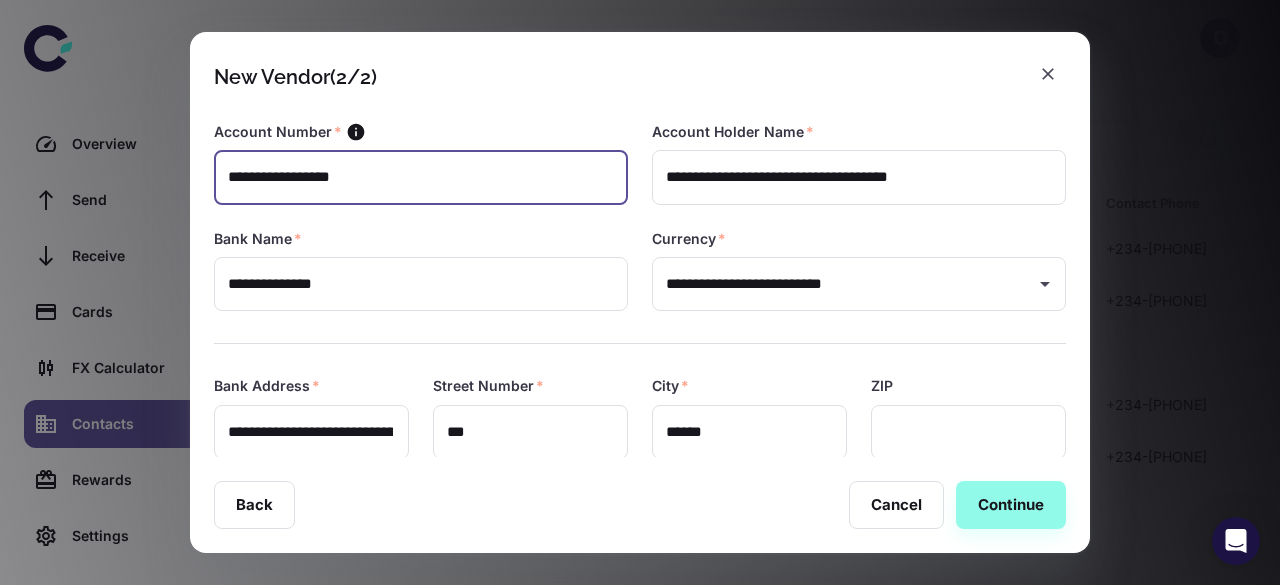 type on "**********" 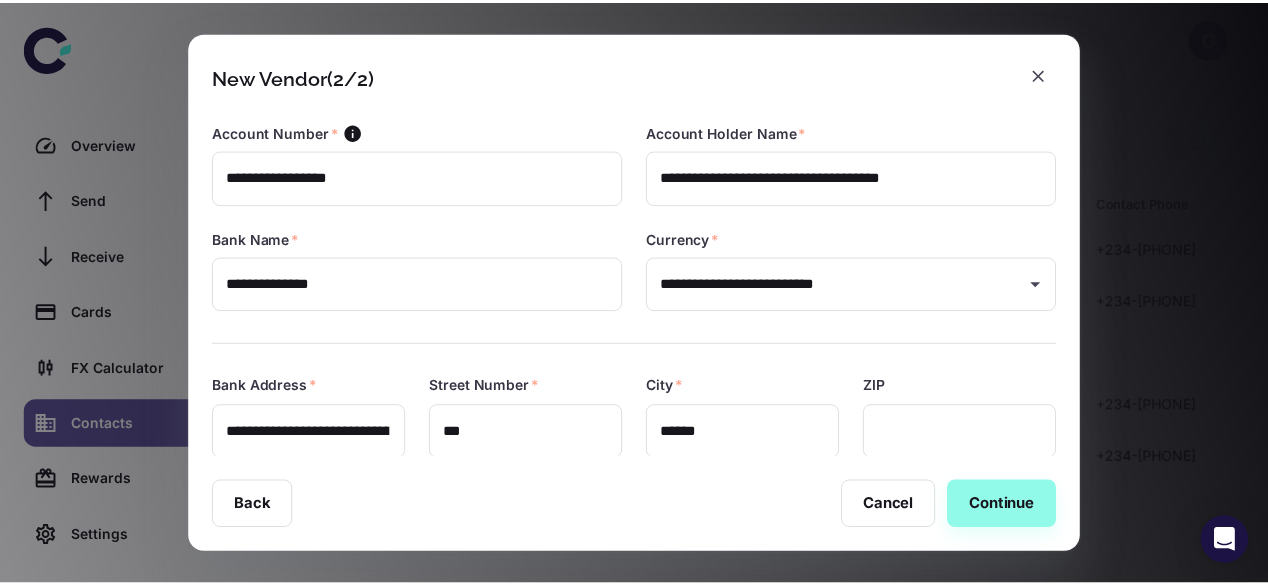 scroll, scrollTop: 492, scrollLeft: 0, axis: vertical 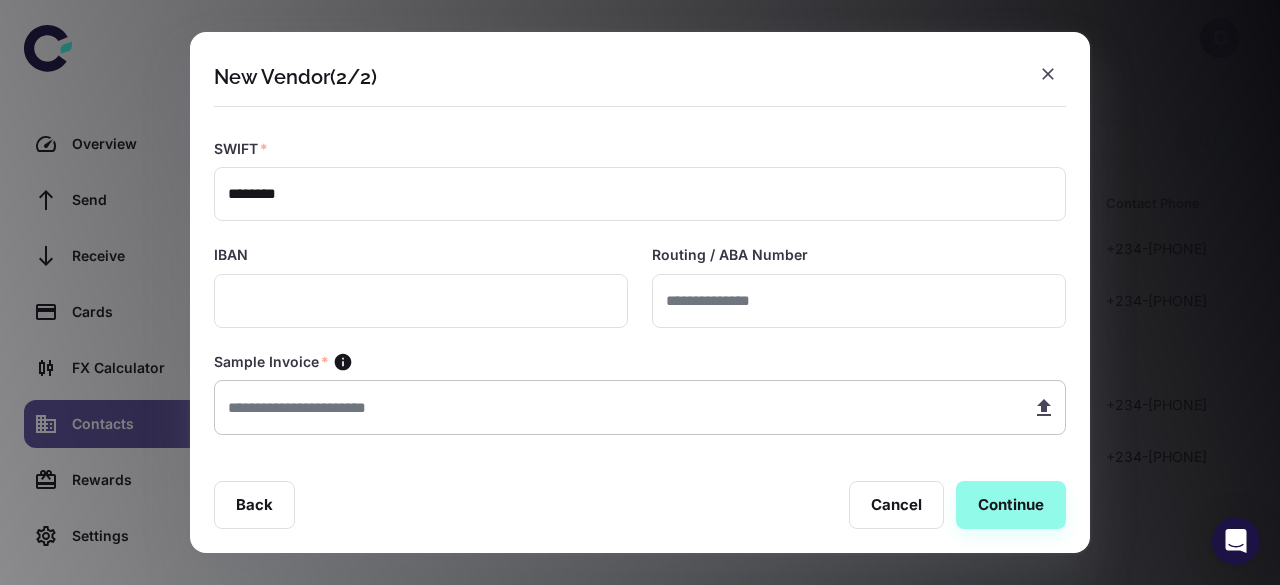 click at bounding box center (615, 407) 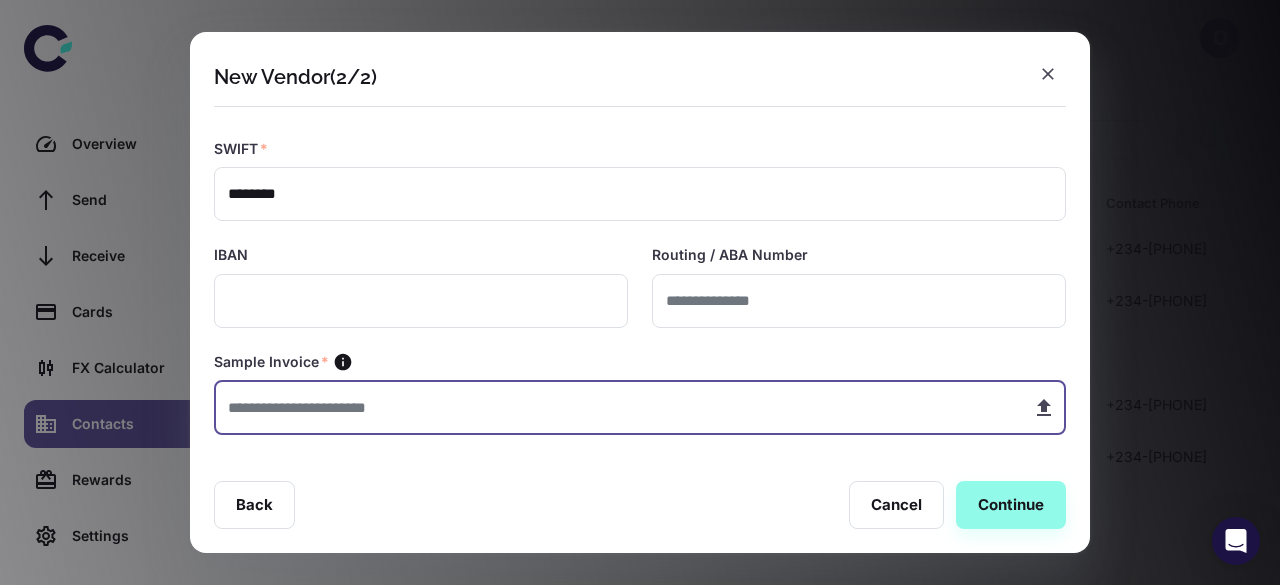 type on "**********" 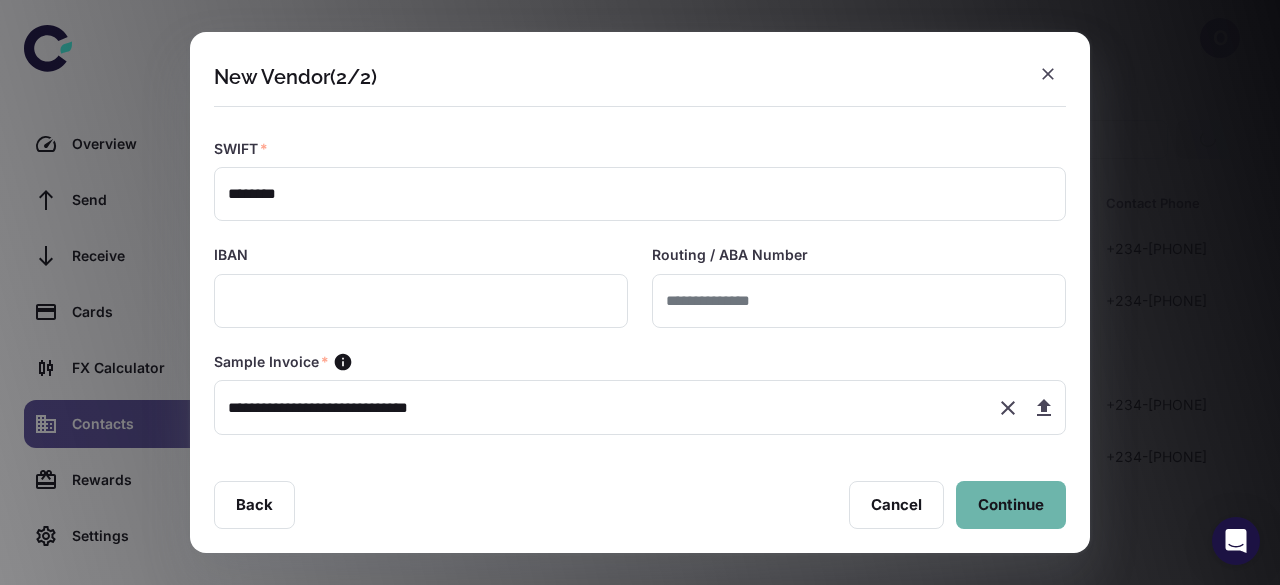 click on "Continue" at bounding box center [1011, 505] 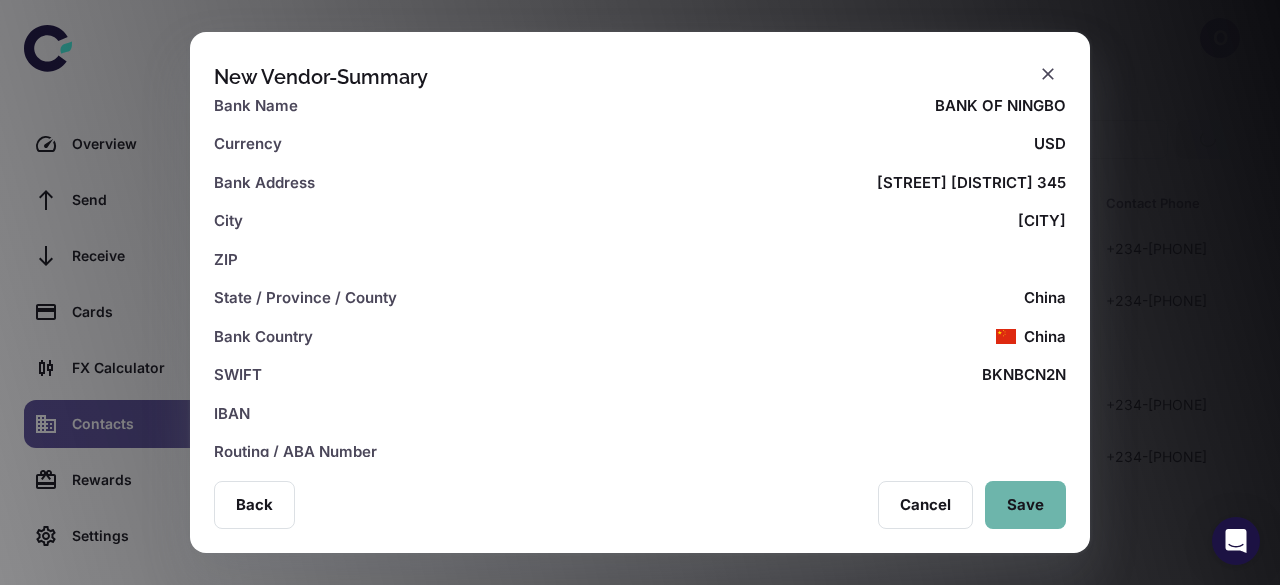 click on "Save" at bounding box center [1025, 505] 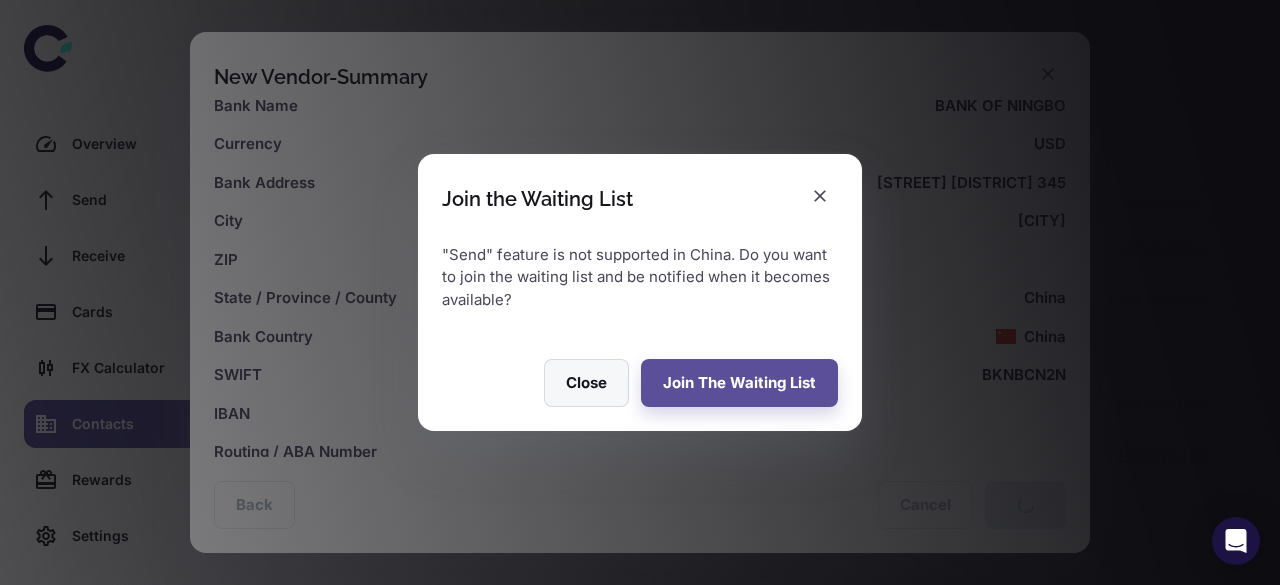 click on "Close" at bounding box center (586, 383) 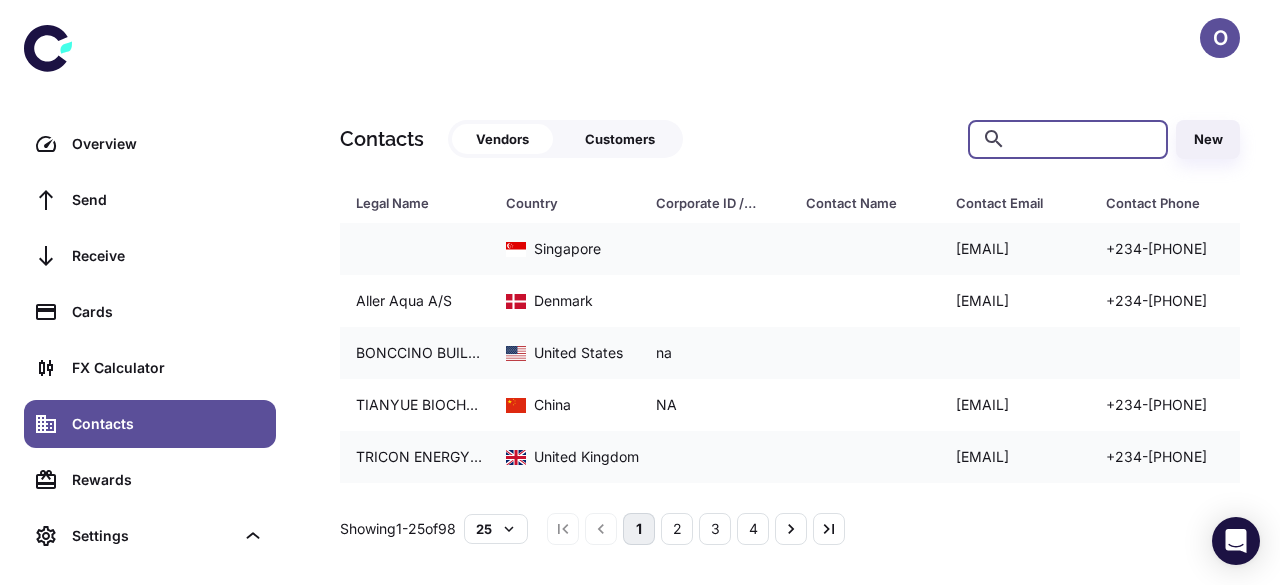 click at bounding box center [1084, 139] 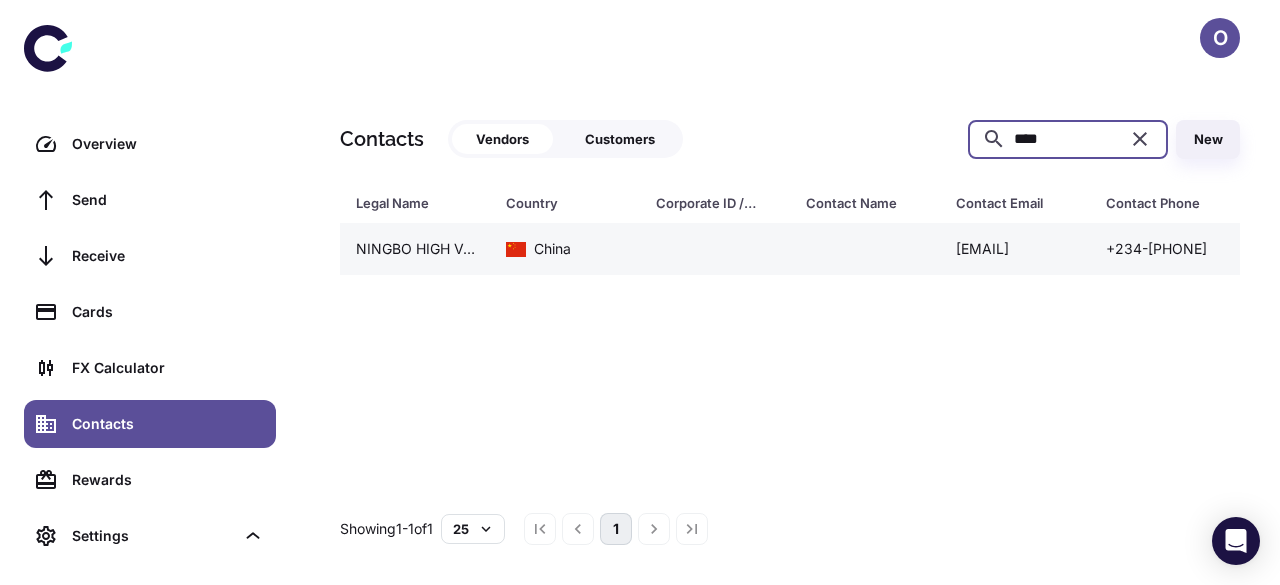 type on "****" 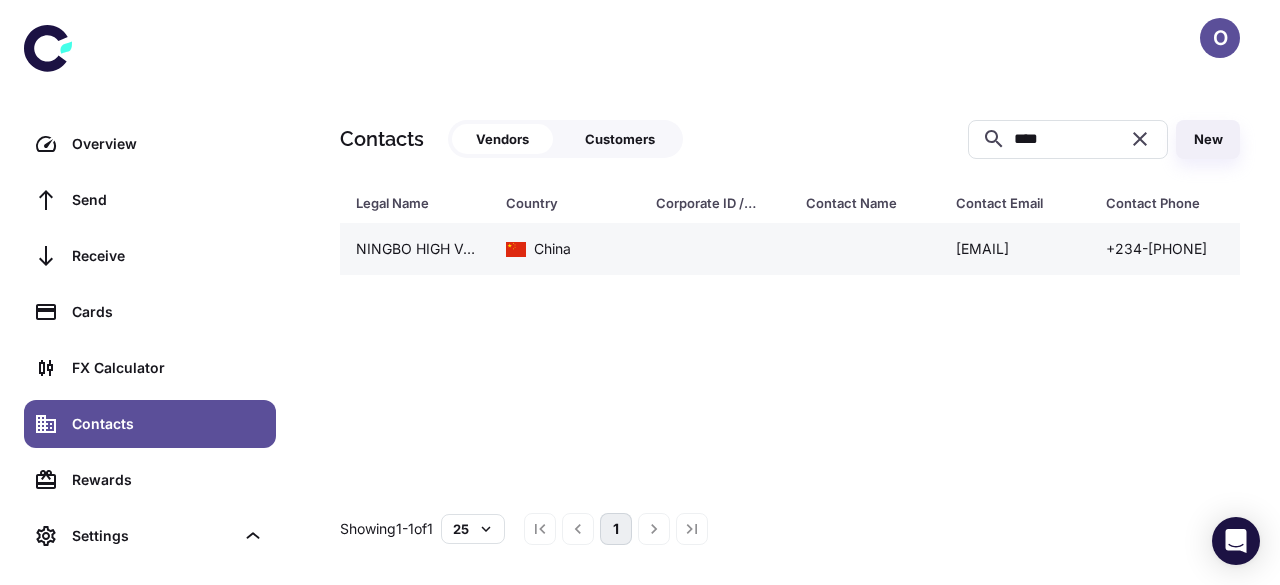 click at bounding box center [865, 249] 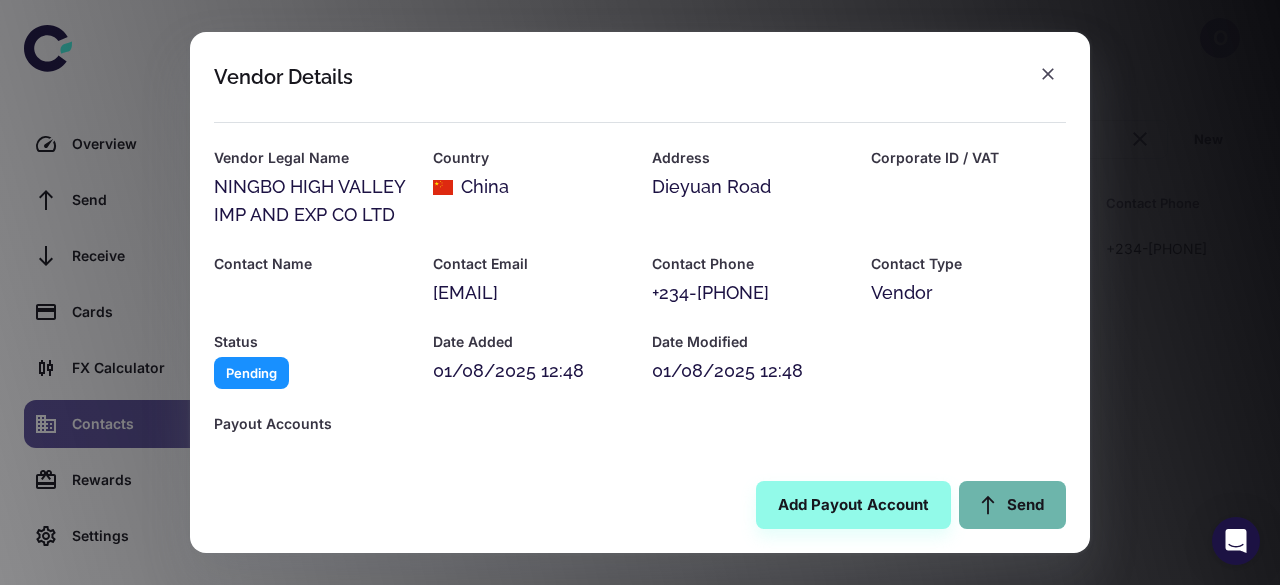 click 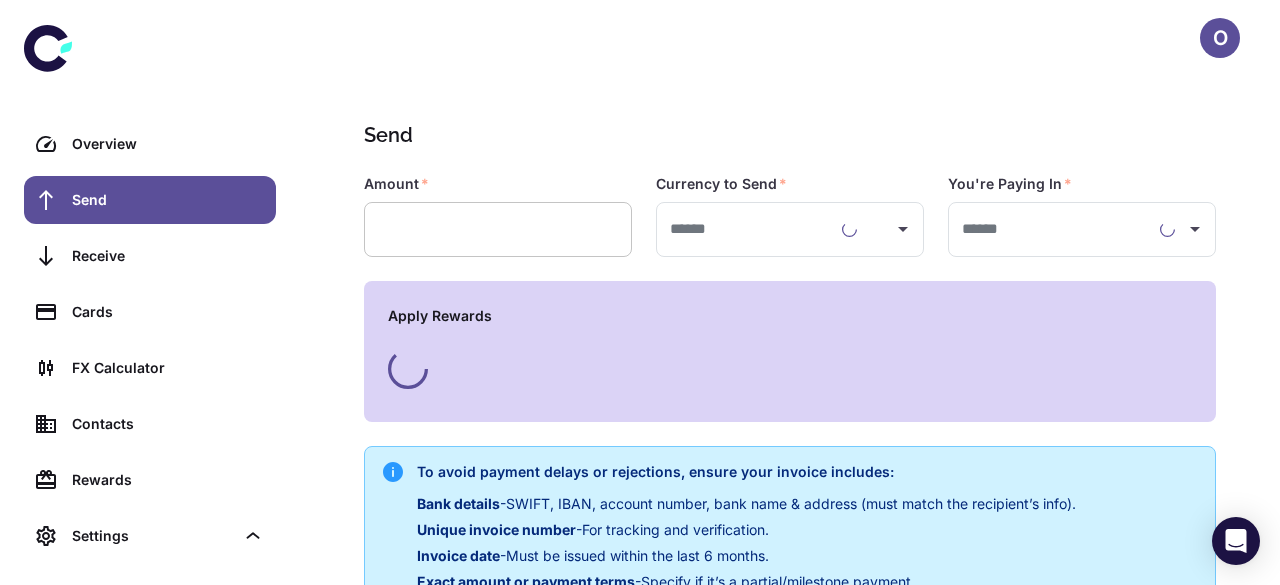 type on "**********" 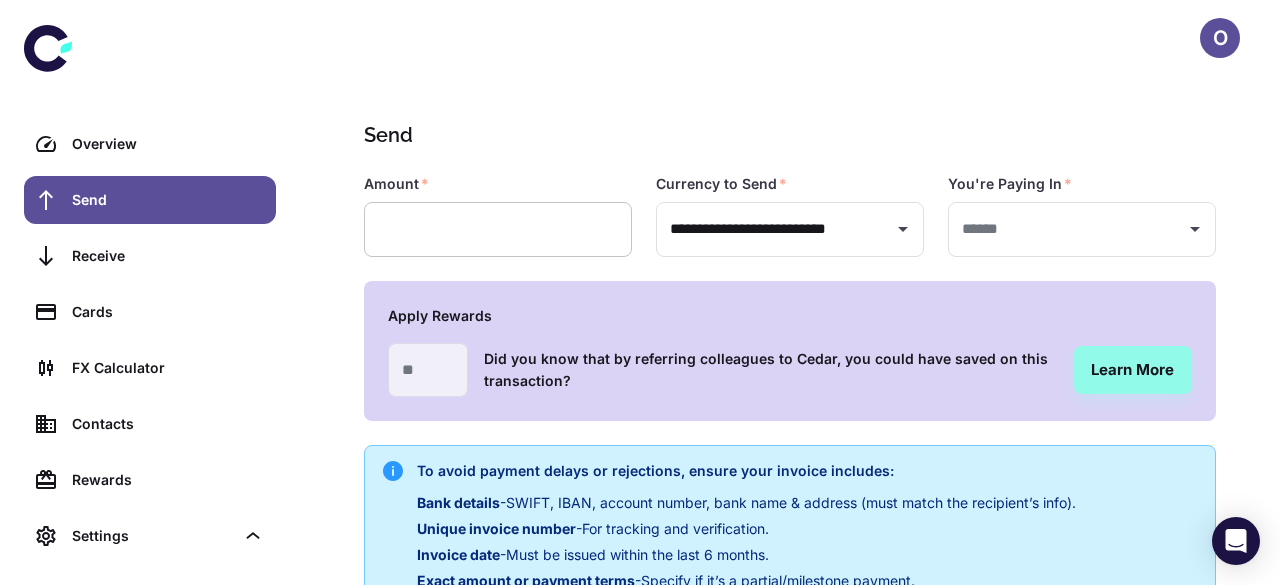 type on "**********" 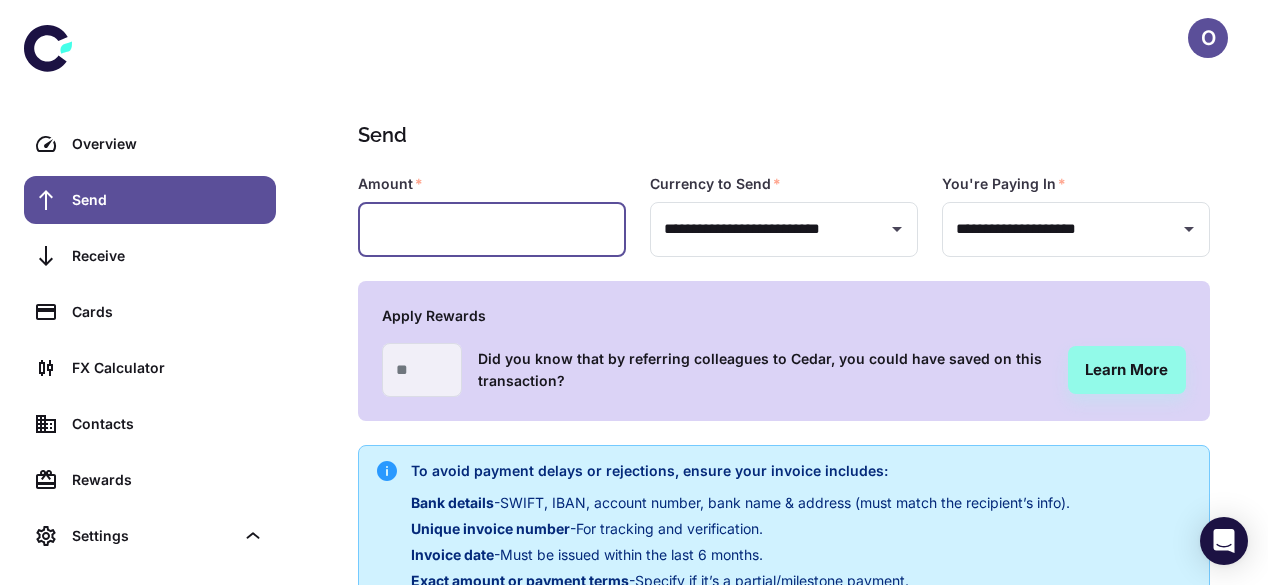 click at bounding box center (492, 229) 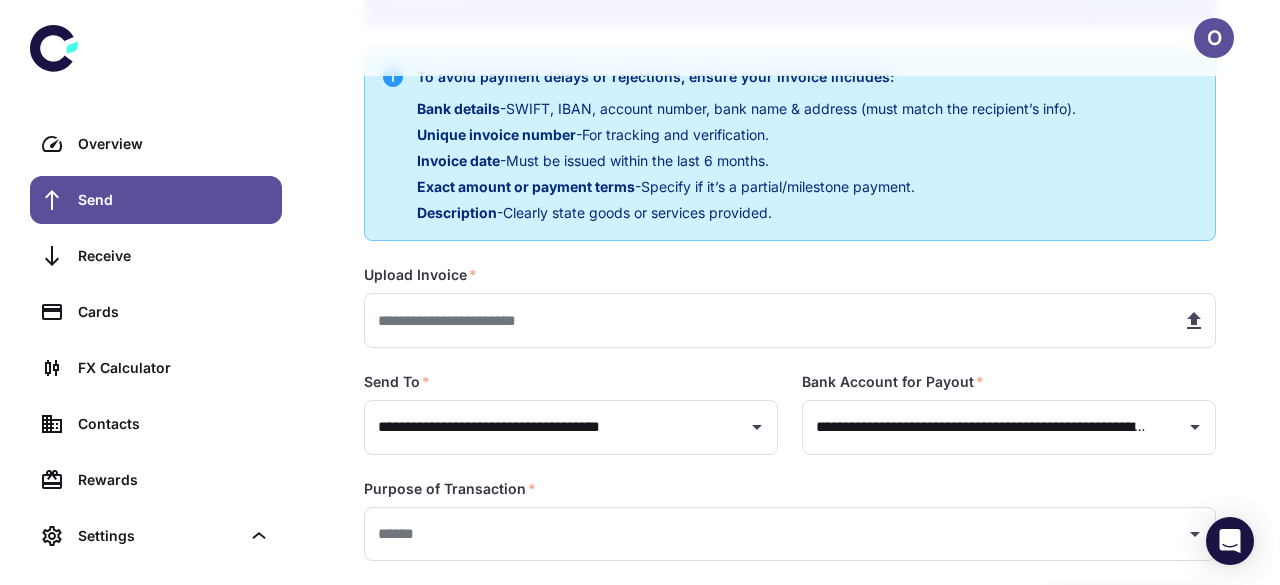 scroll, scrollTop: 481, scrollLeft: 0, axis: vertical 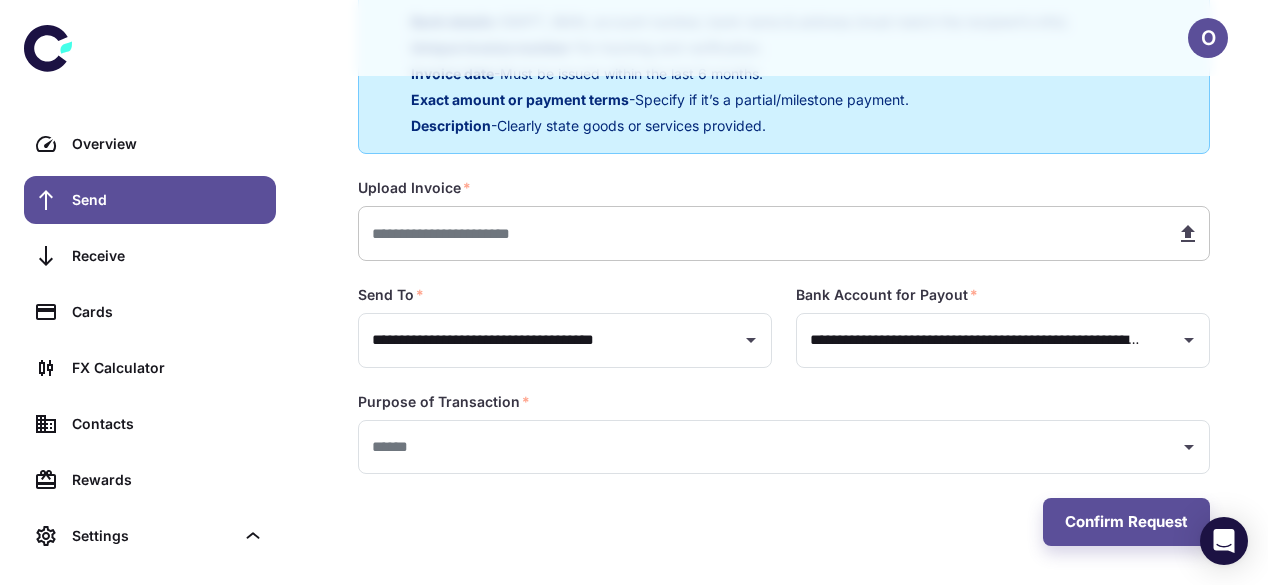 type on "******" 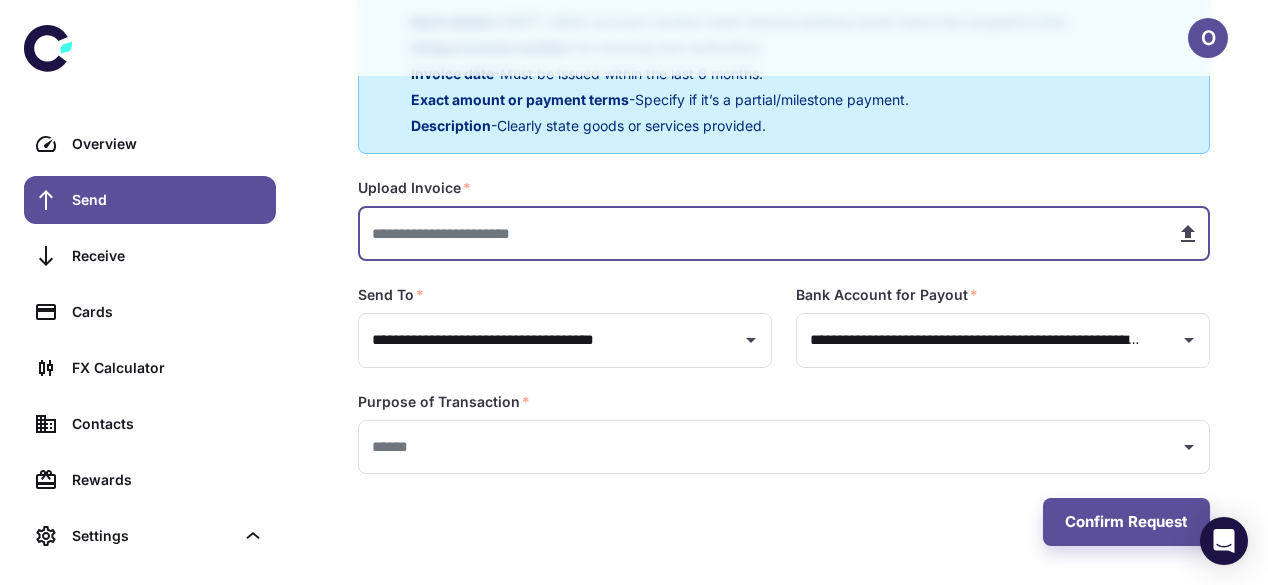 type on "**********" 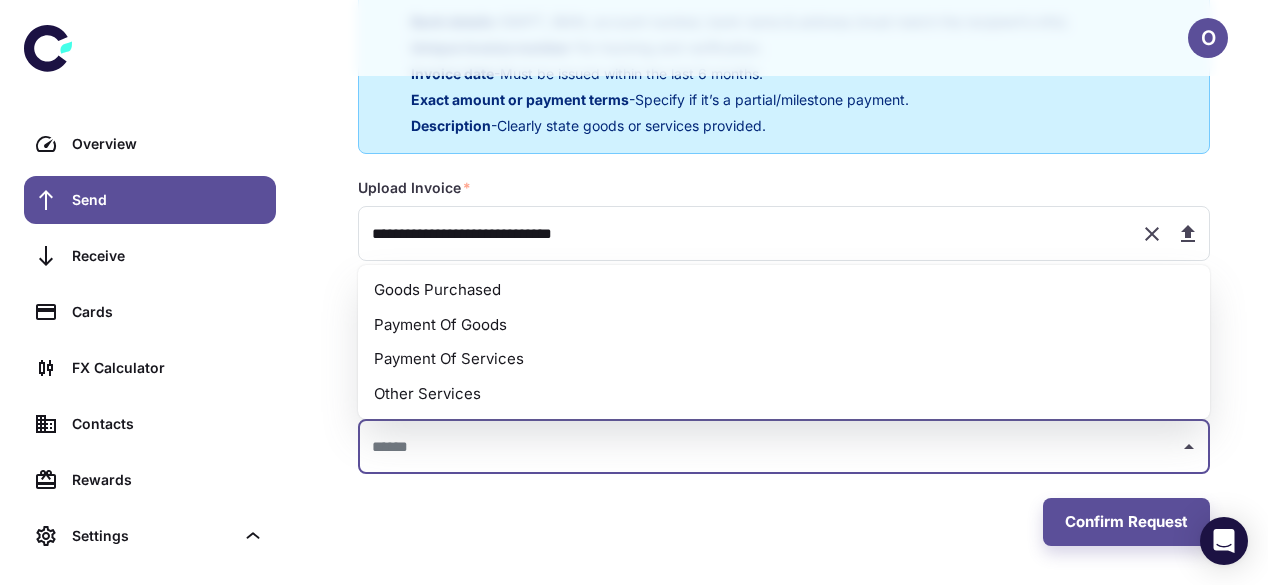 click at bounding box center (769, 447) 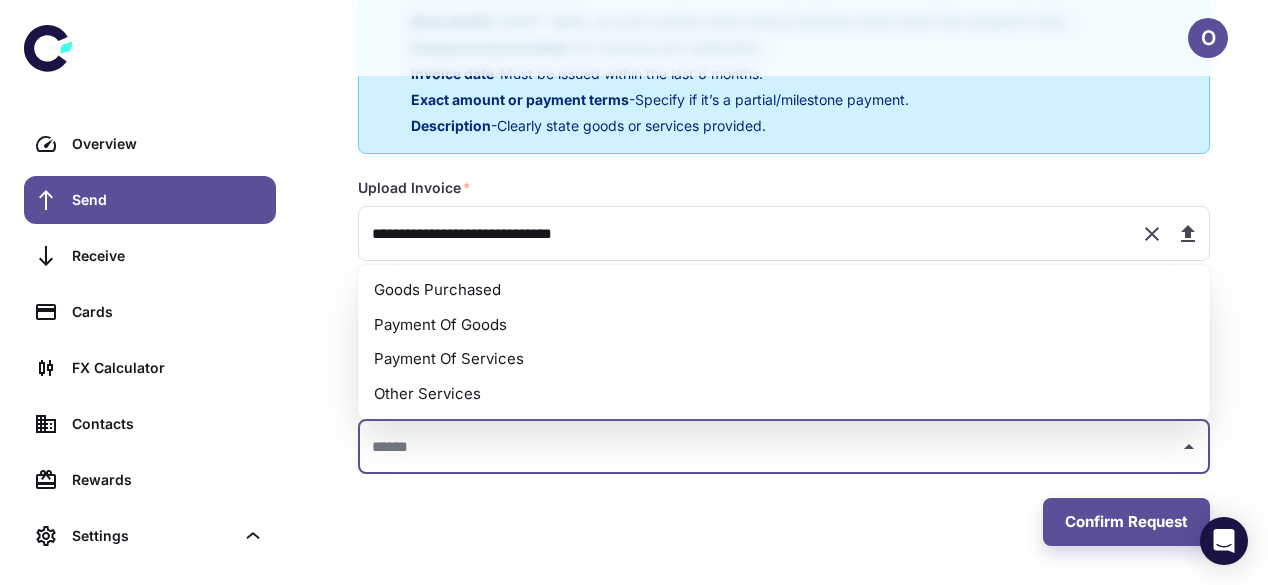 click on "Payment Of Goods" at bounding box center (784, 325) 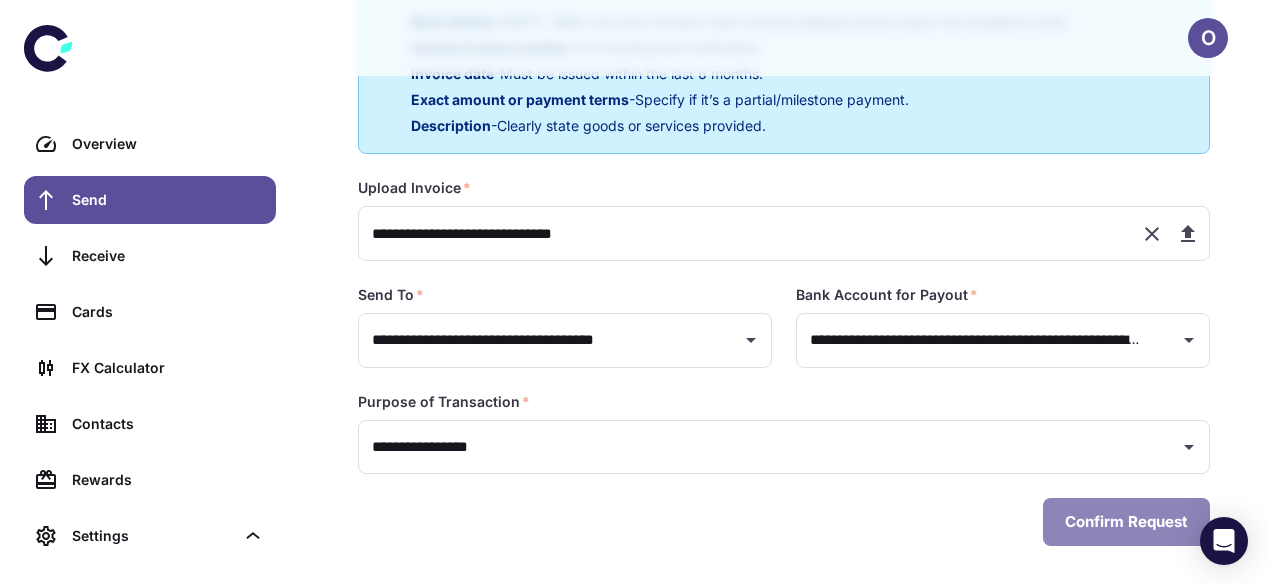 click on "Confirm Request" at bounding box center [1126, 522] 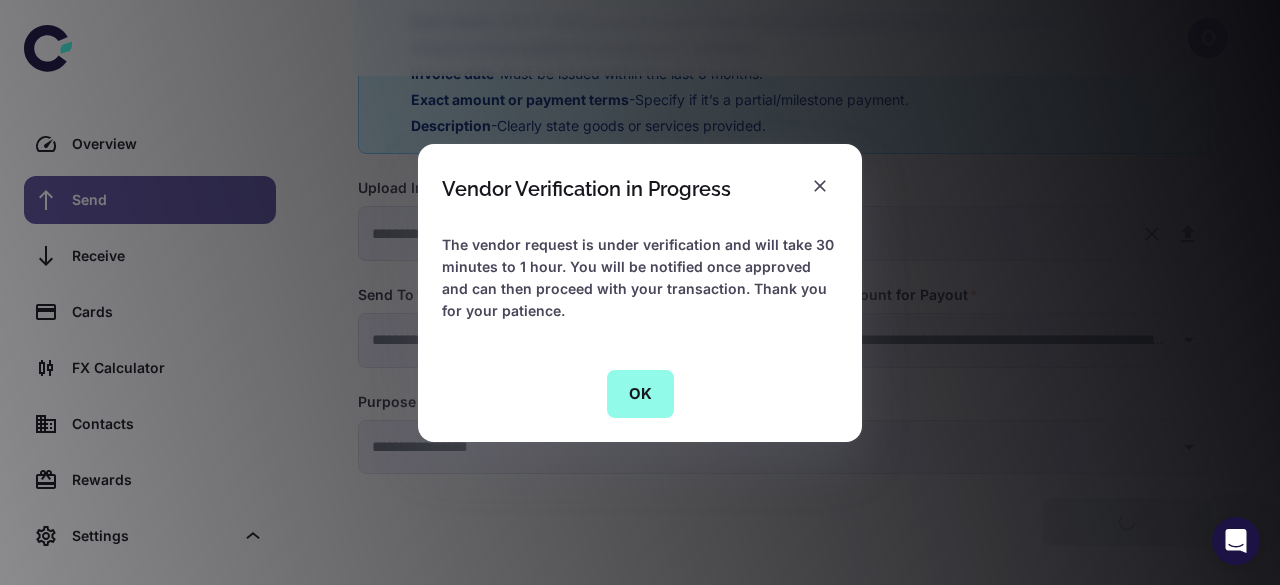 click on "OK" at bounding box center [640, 394] 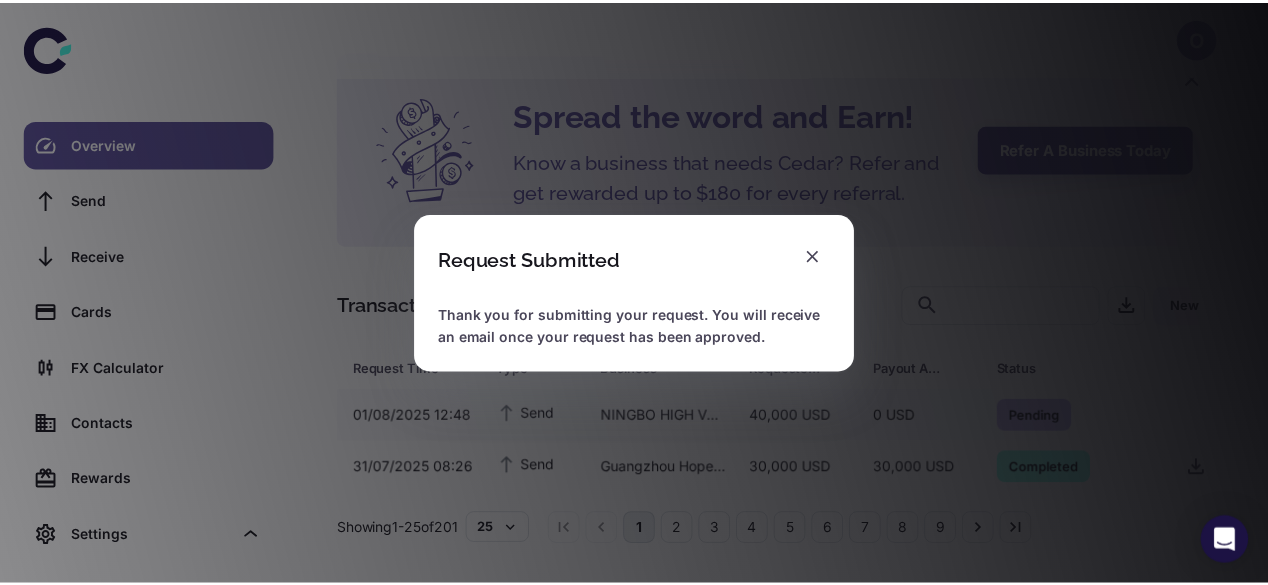 scroll, scrollTop: 67, scrollLeft: 0, axis: vertical 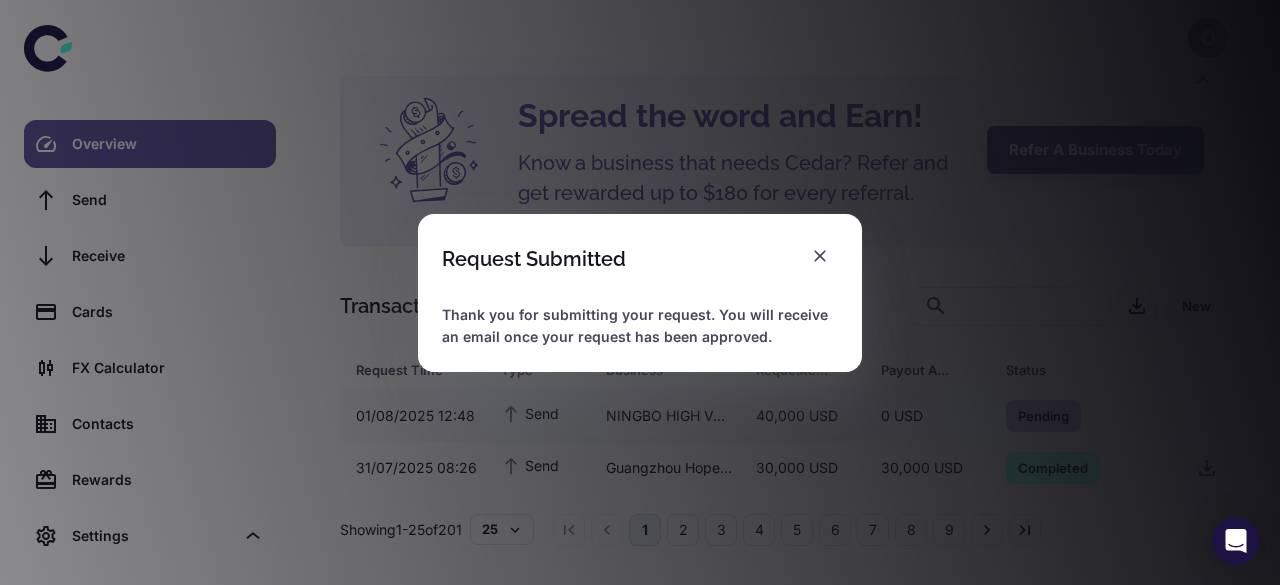 click 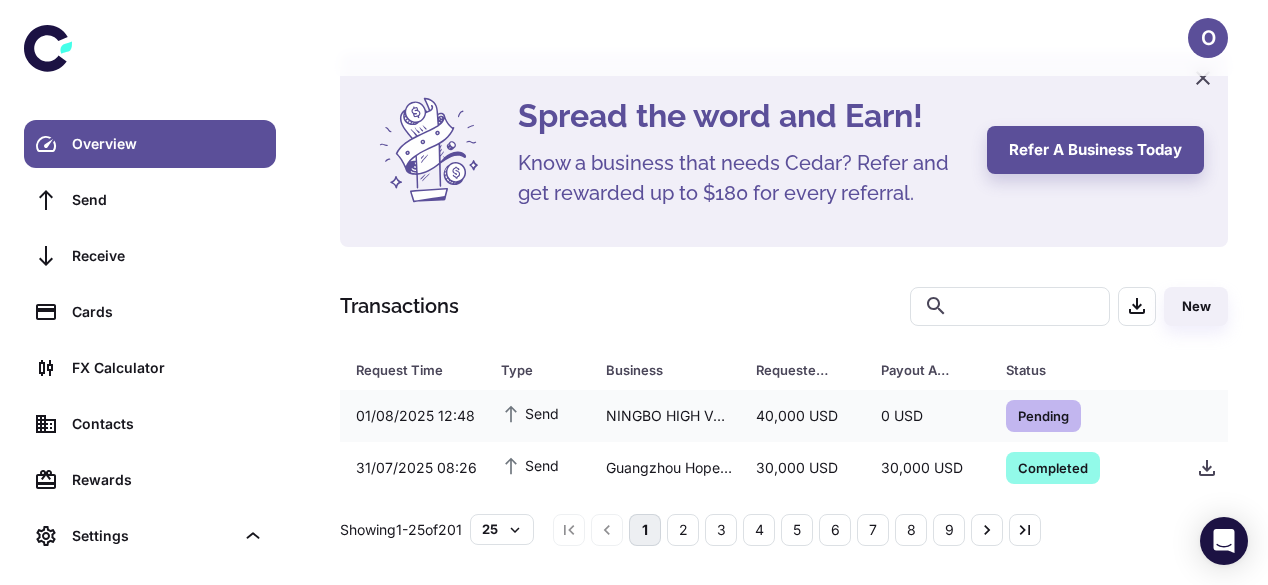click on "Spread the word and Earn! Know a business that needs Cedar? Refer and get rewarded up to $180 for every referral. Refer a business today Transactions ​ ​ New Request Time Type Business Requested Amount Payout Amount Status Request Time Type Business Requested Amount Payout Amount Status 01/08/2025   12:48 Send NINGBO HIGH VALLEY IMP AND EXP CO LTD 40,000 USD 0 USD Pending 31/07/2025   08:26 Send Guangzhou Hopestar Packaging And Technology Co., Ltd 30,000 USD 30,000 USD Completed 31/07/2025   08:23 Send YUYAO GUANNING SPRAYER CO., LTD  70,000 USD 70,000 USD Completed 30/07/2025   15:19 Send  Aller Aqua A/S 21,246 USD 21,246 USD Completed Showing  1-25  of  201  25 1 2 3 4 5 6 7 8 9" at bounding box center (784, 299) 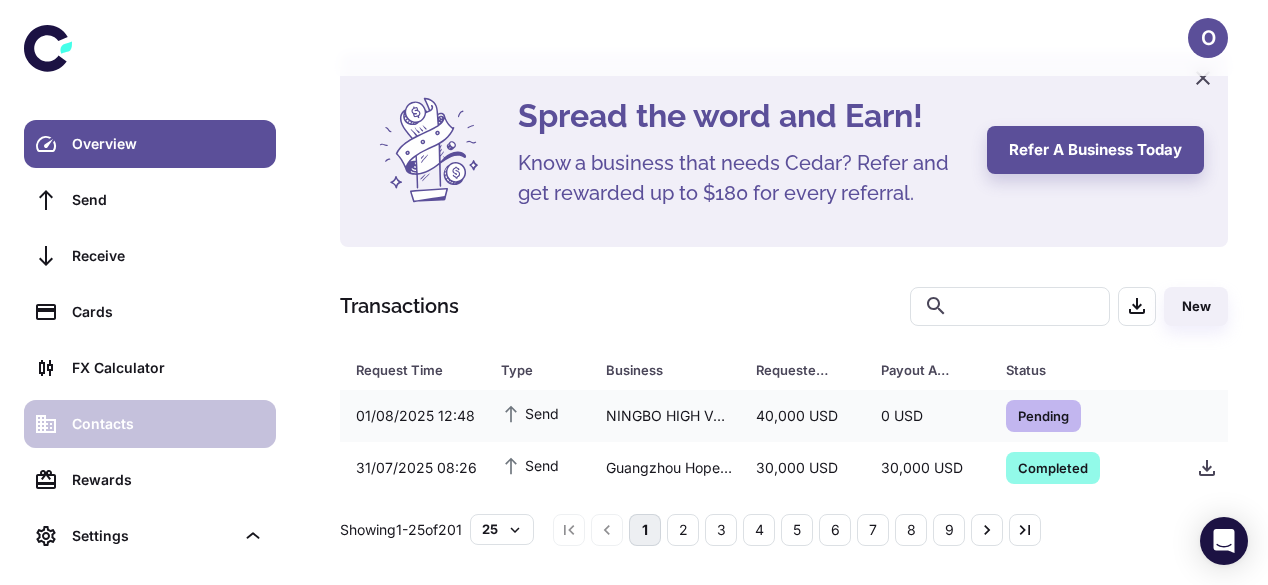 click on "Contacts" at bounding box center (168, 424) 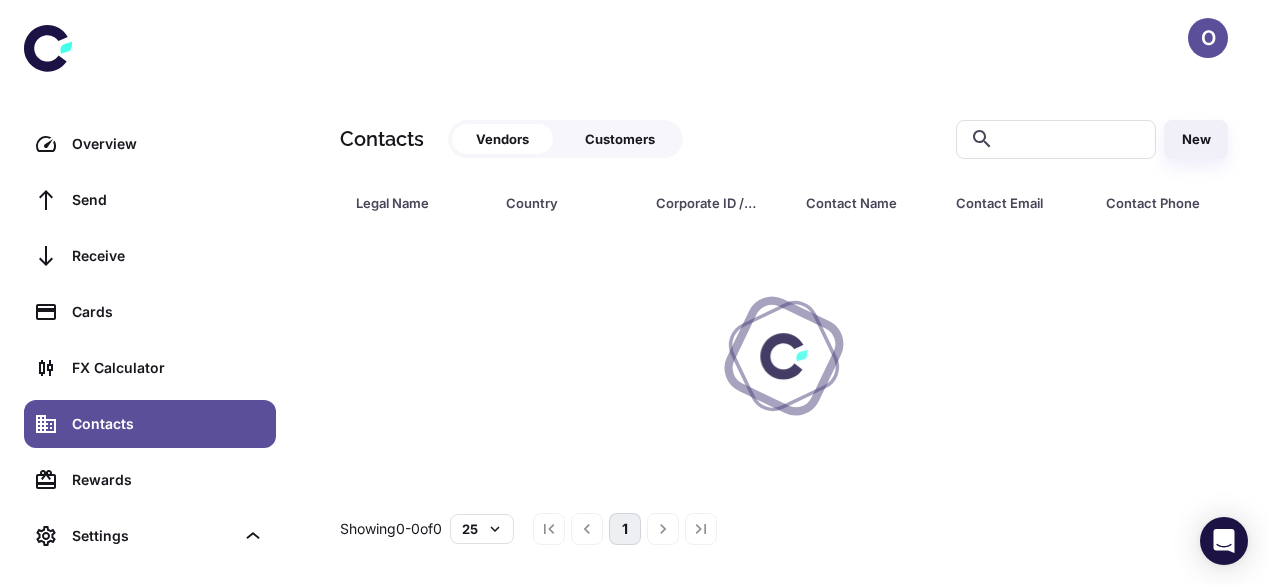 scroll, scrollTop: 0, scrollLeft: 0, axis: both 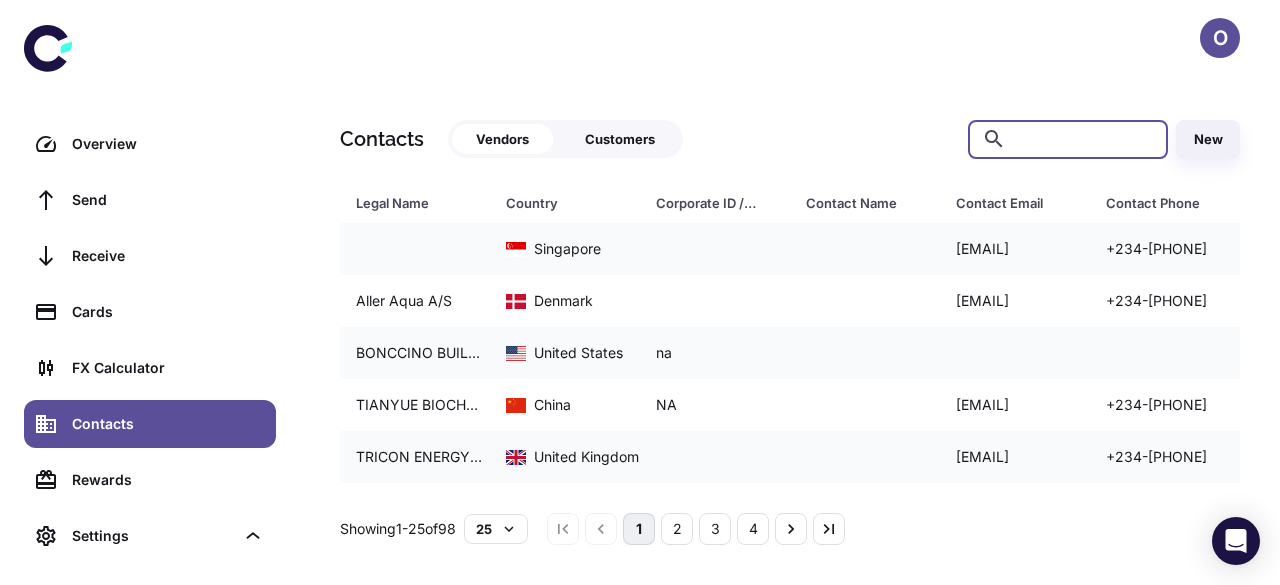 click at bounding box center (1084, 139) 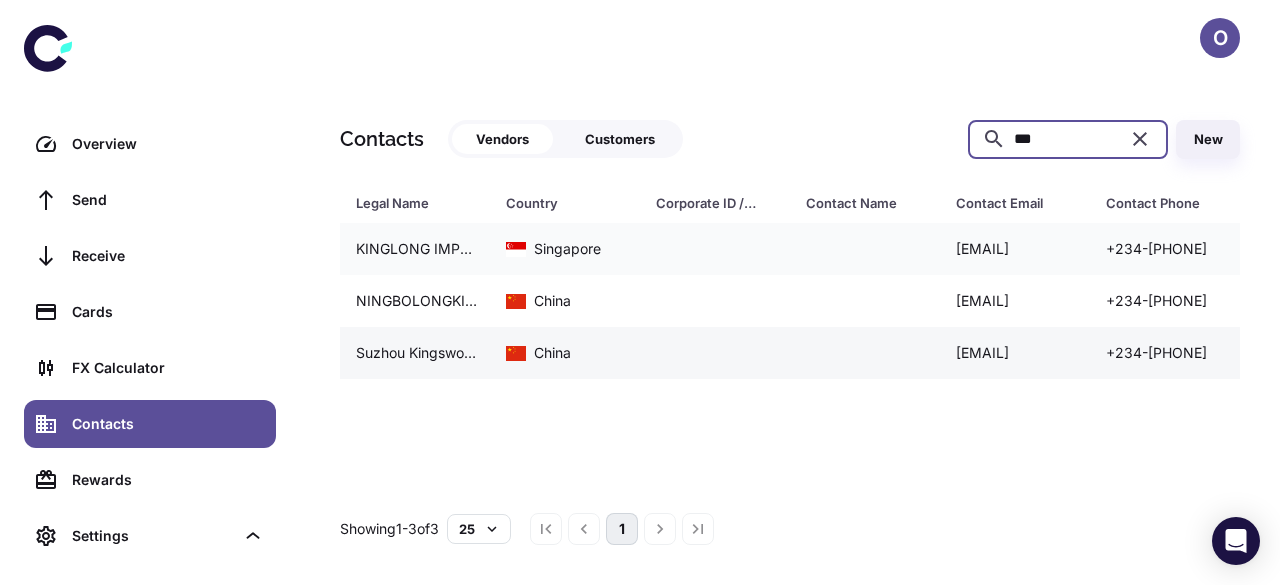 type on "***" 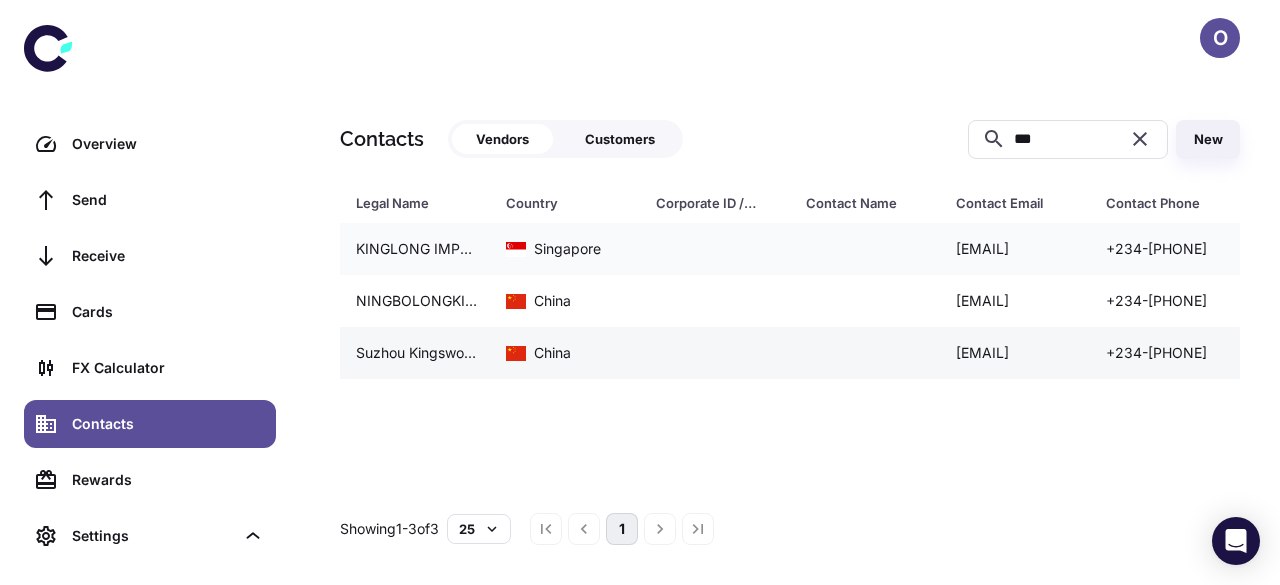click at bounding box center [715, 353] 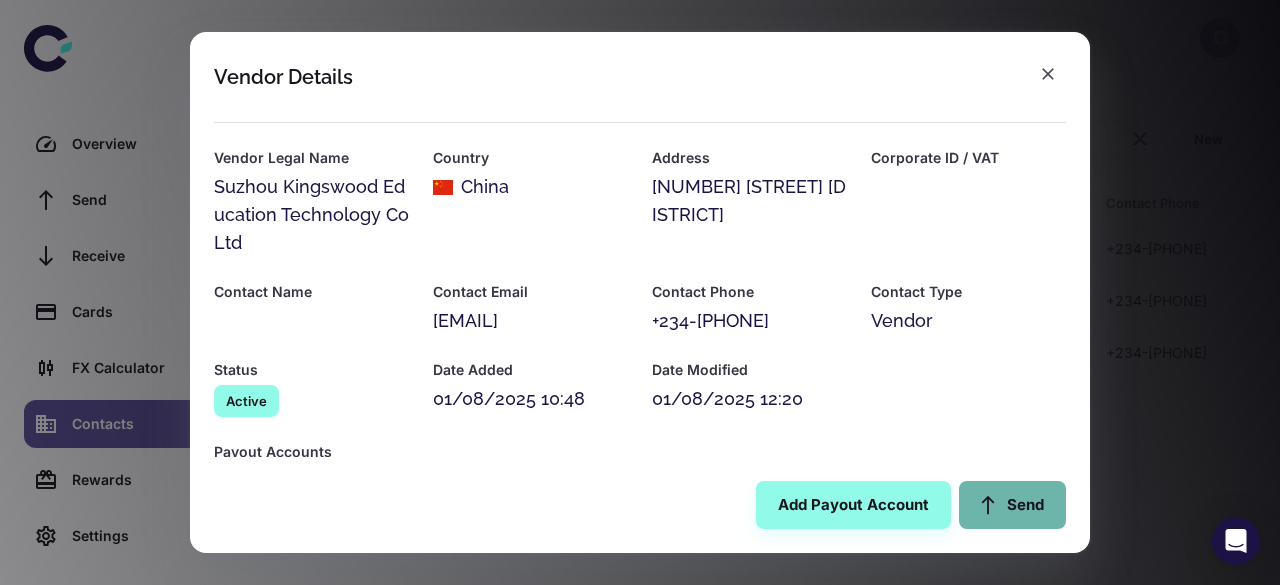 click on "Send" at bounding box center [1012, 505] 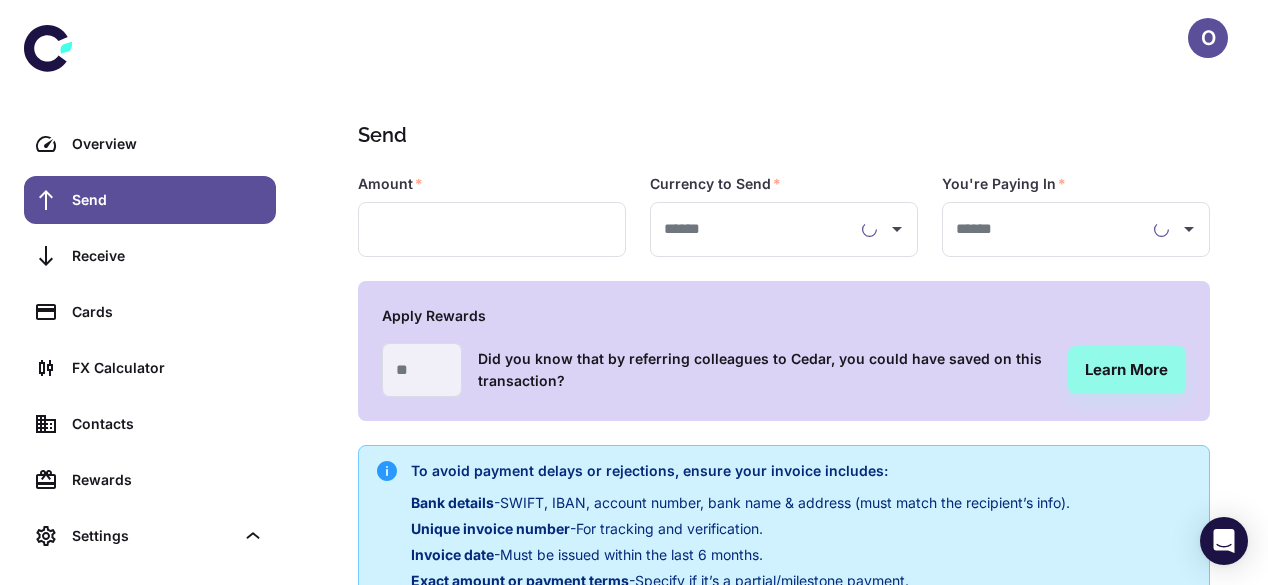 type on "**********" 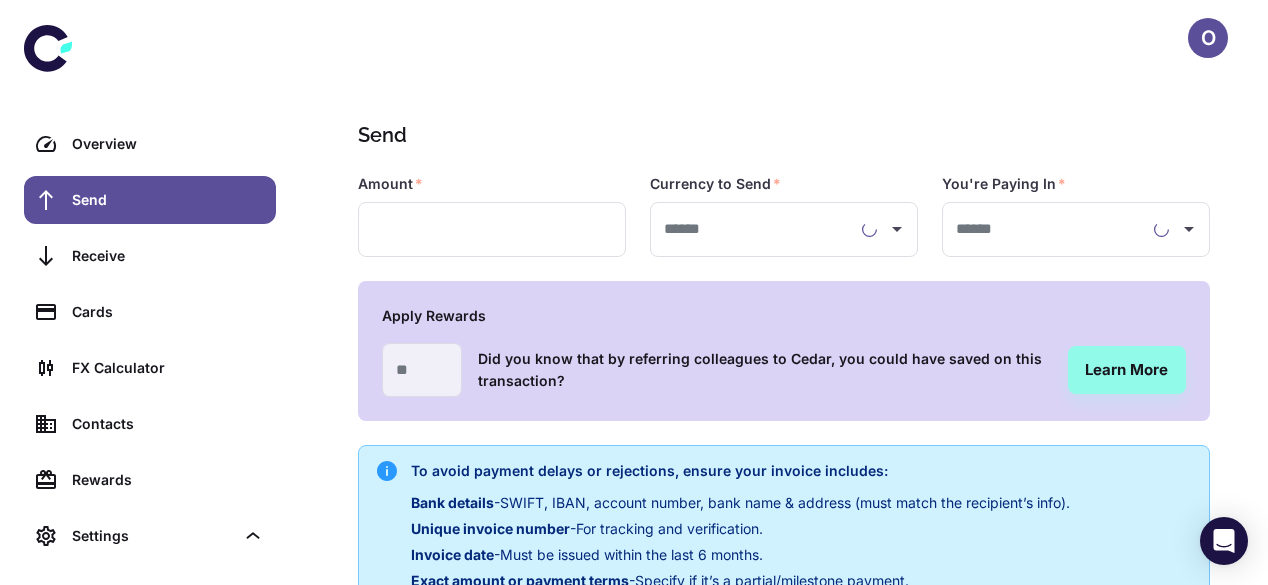 type on "**********" 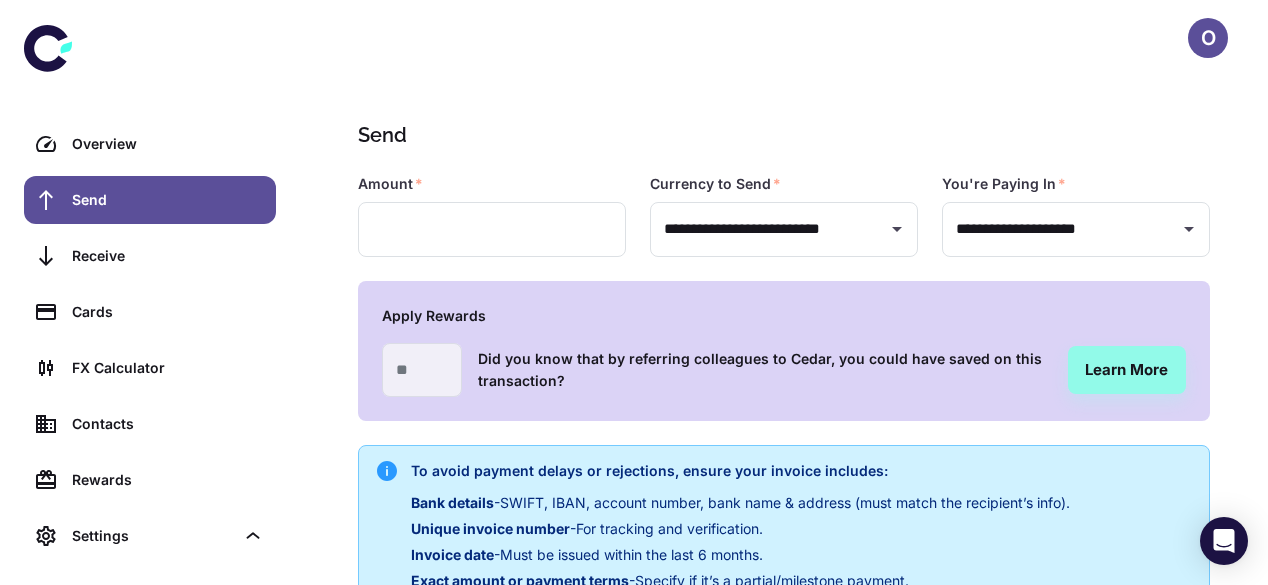 type on "**********" 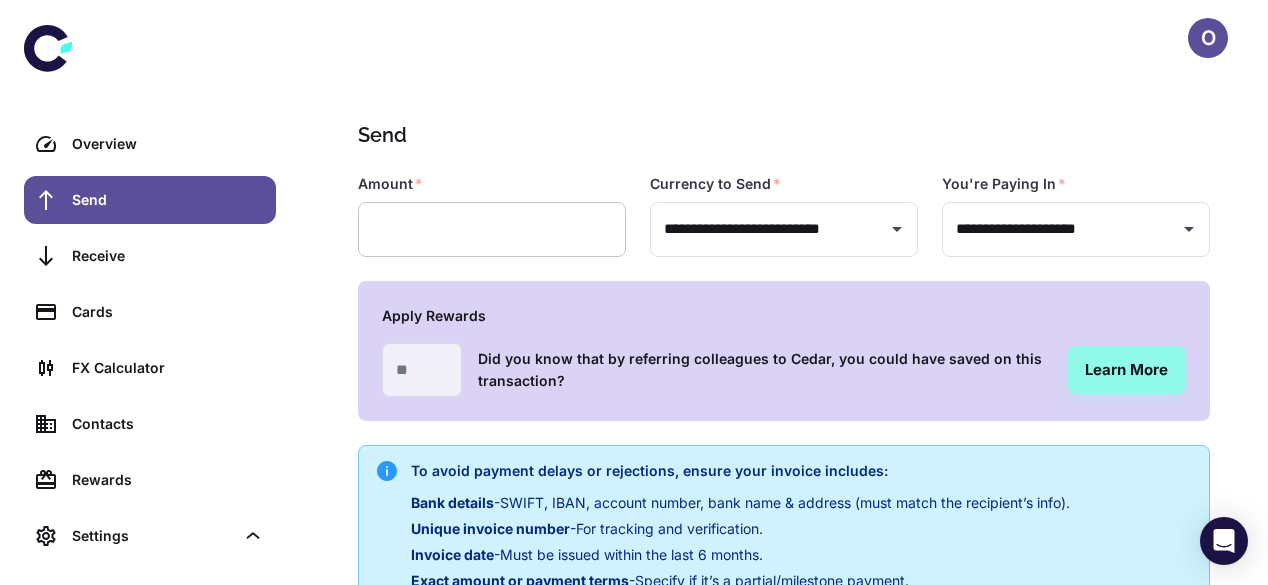 click at bounding box center [492, 229] 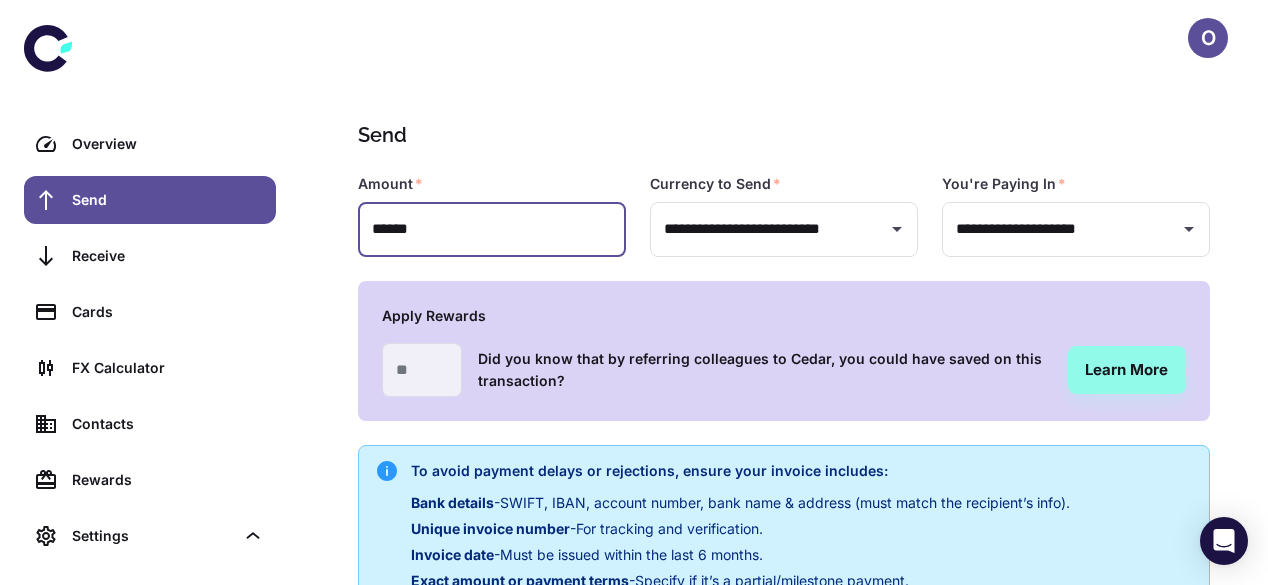 type on "******" 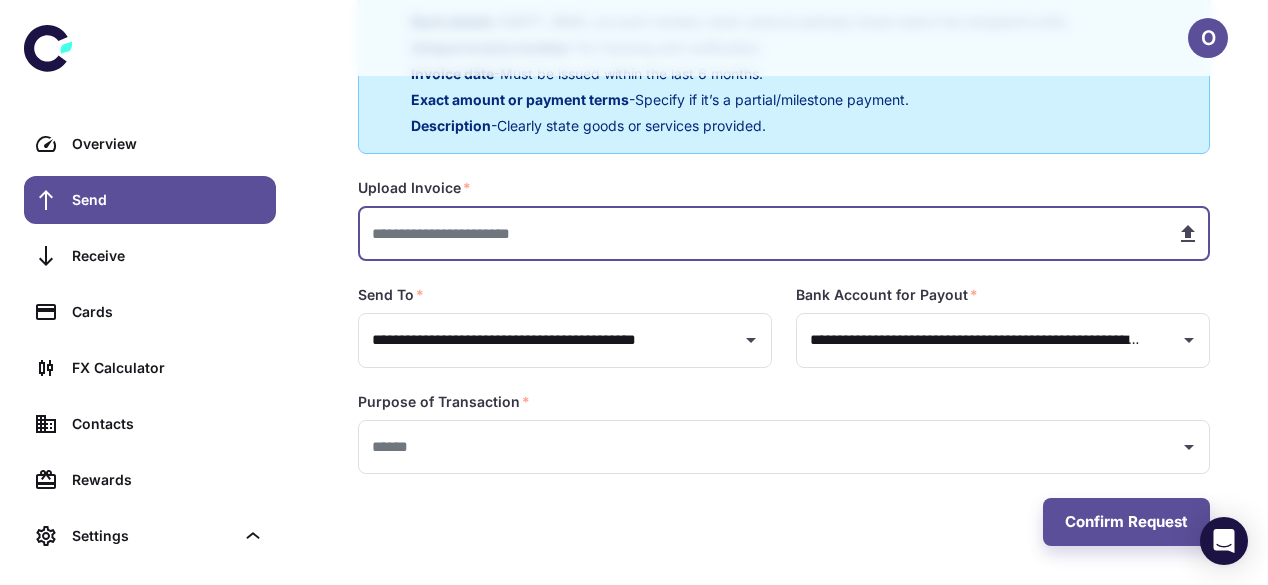 click at bounding box center (759, 233) 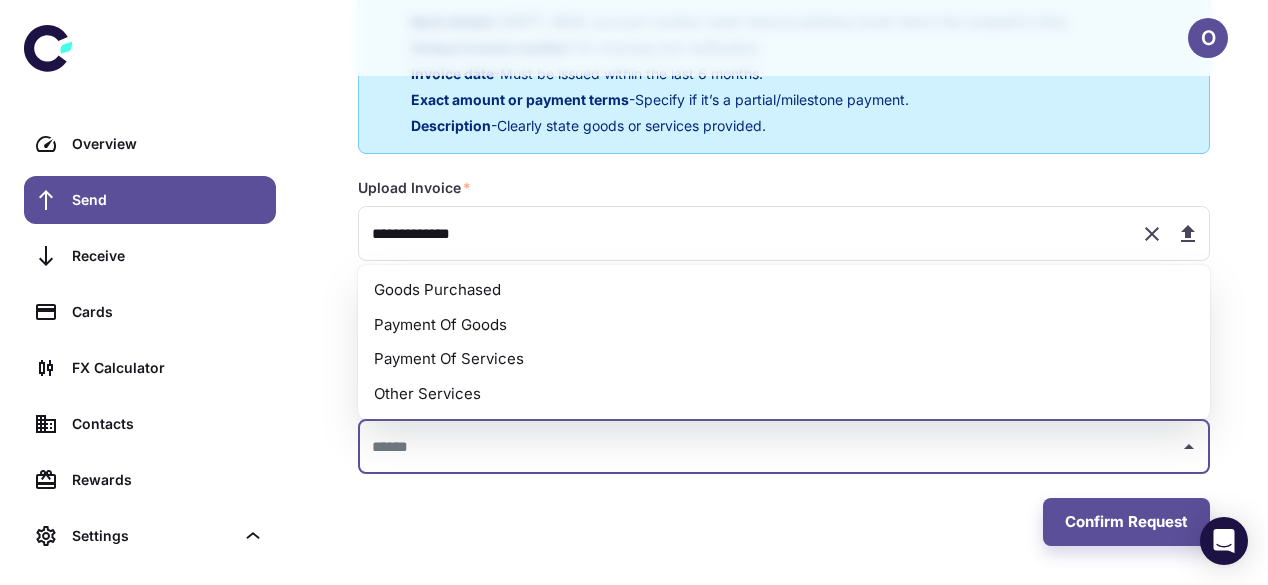 click at bounding box center [769, 447] 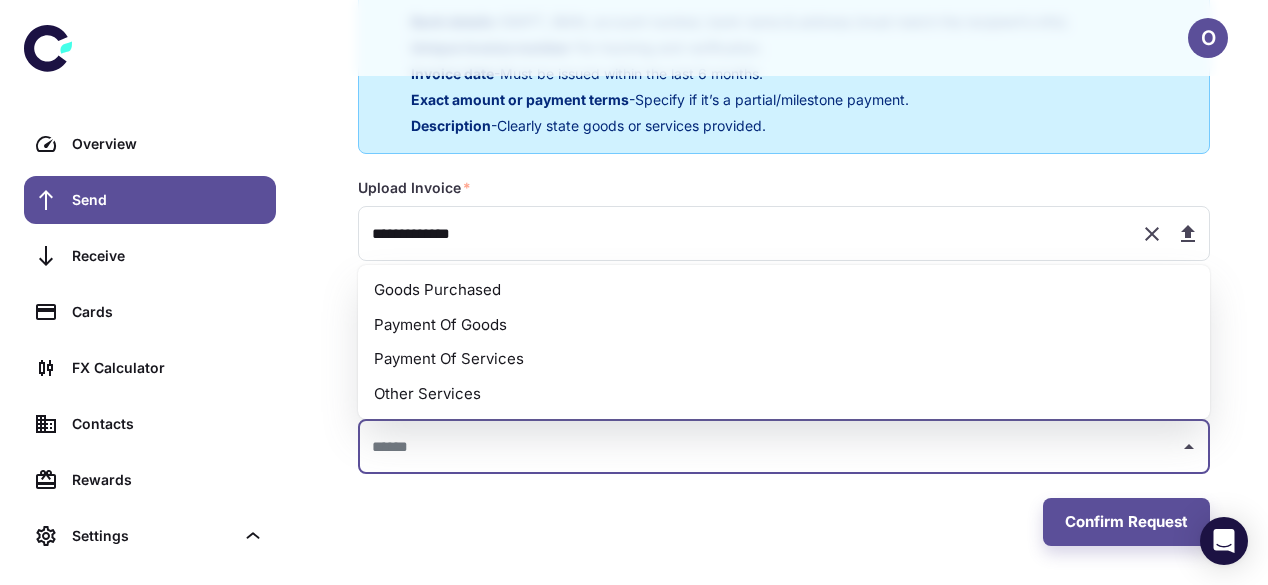 click on "Payment Of Goods" at bounding box center [784, 325] 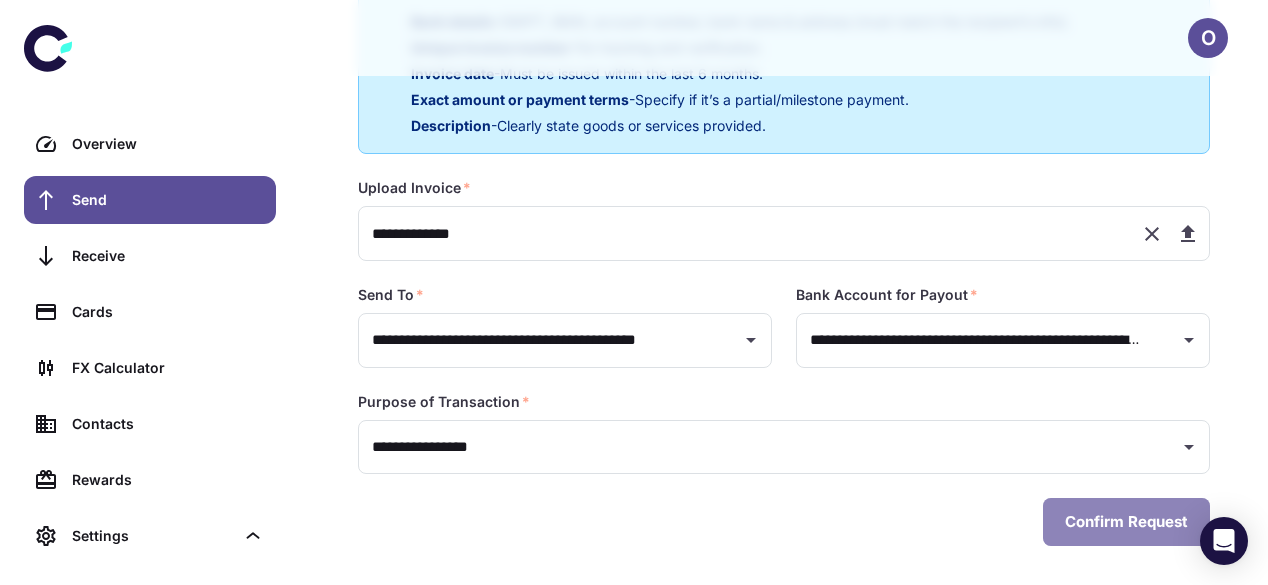 click on "Confirm Request" at bounding box center (1126, 522) 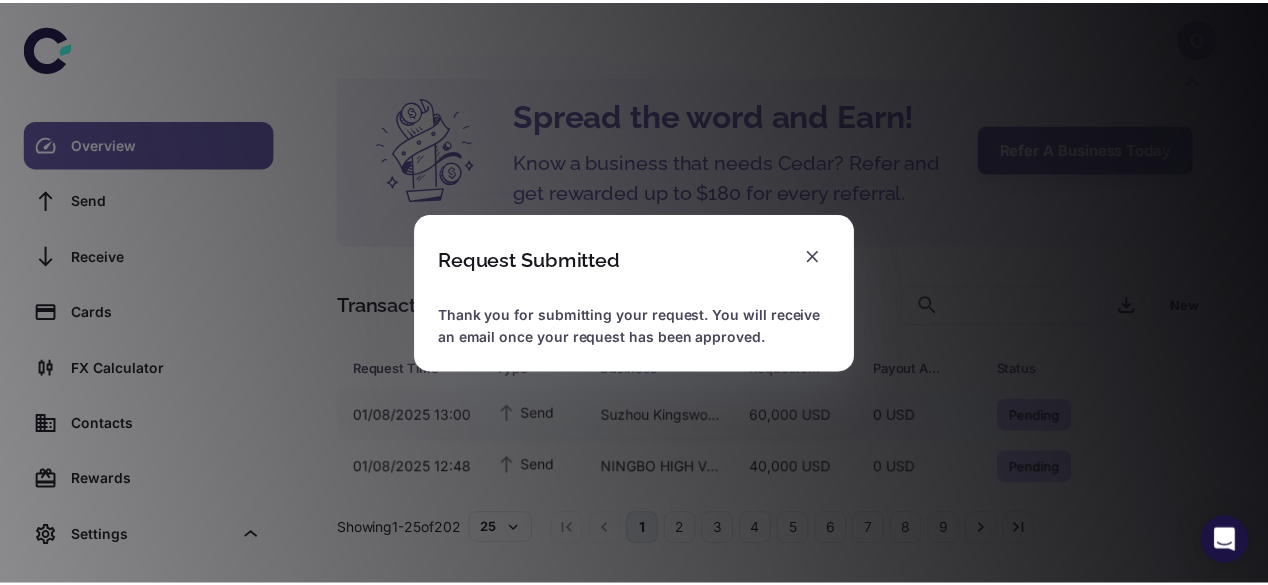 scroll, scrollTop: 67, scrollLeft: 0, axis: vertical 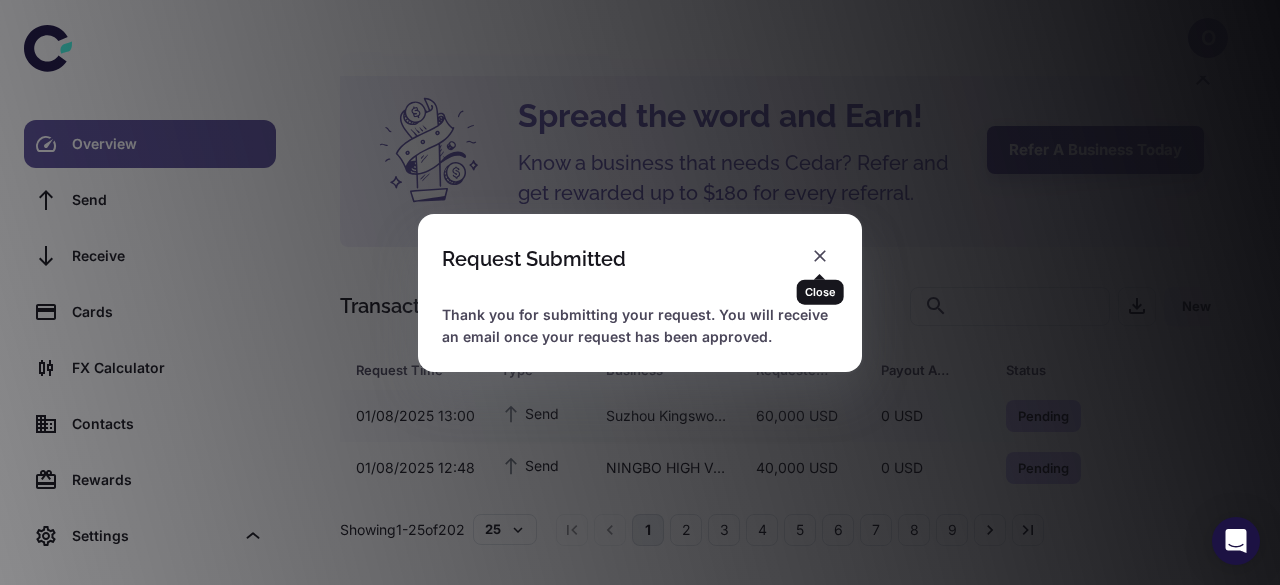 click on "Close" at bounding box center (820, 285) 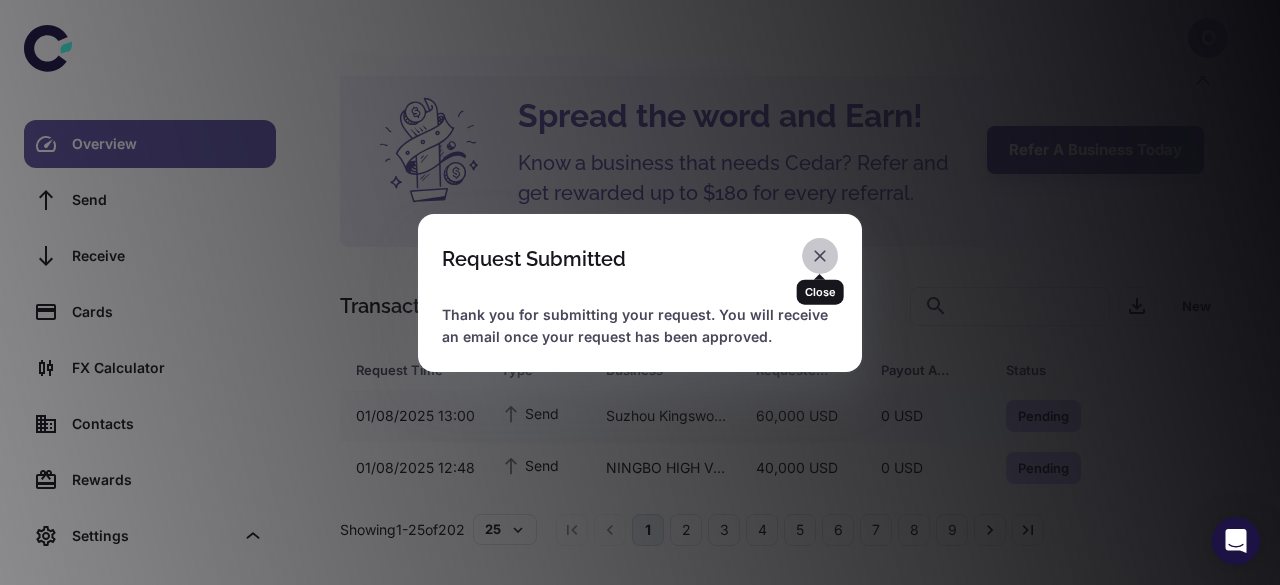 click 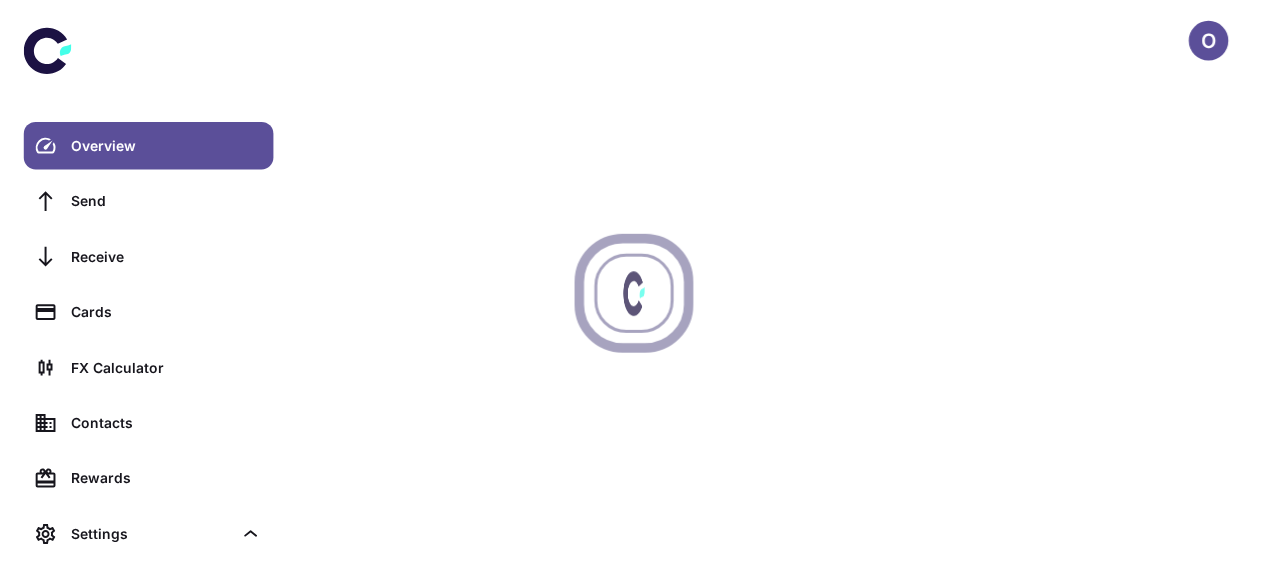 scroll, scrollTop: 0, scrollLeft: 0, axis: both 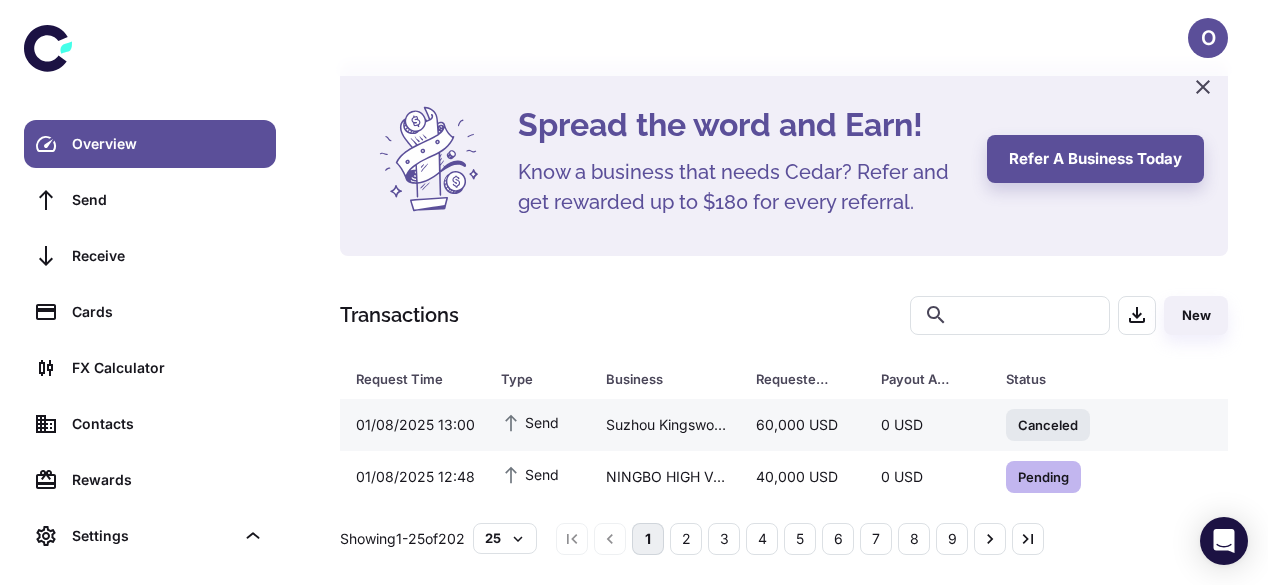 click on "0 USD" at bounding box center [927, 425] 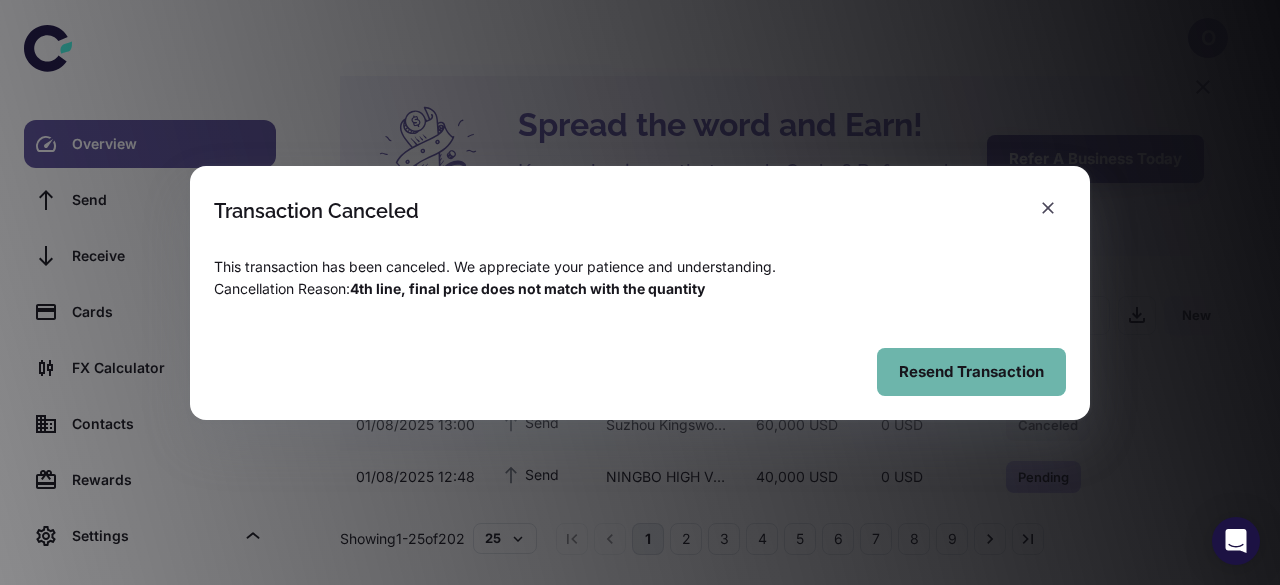 click on "Resend Transaction" at bounding box center [971, 372] 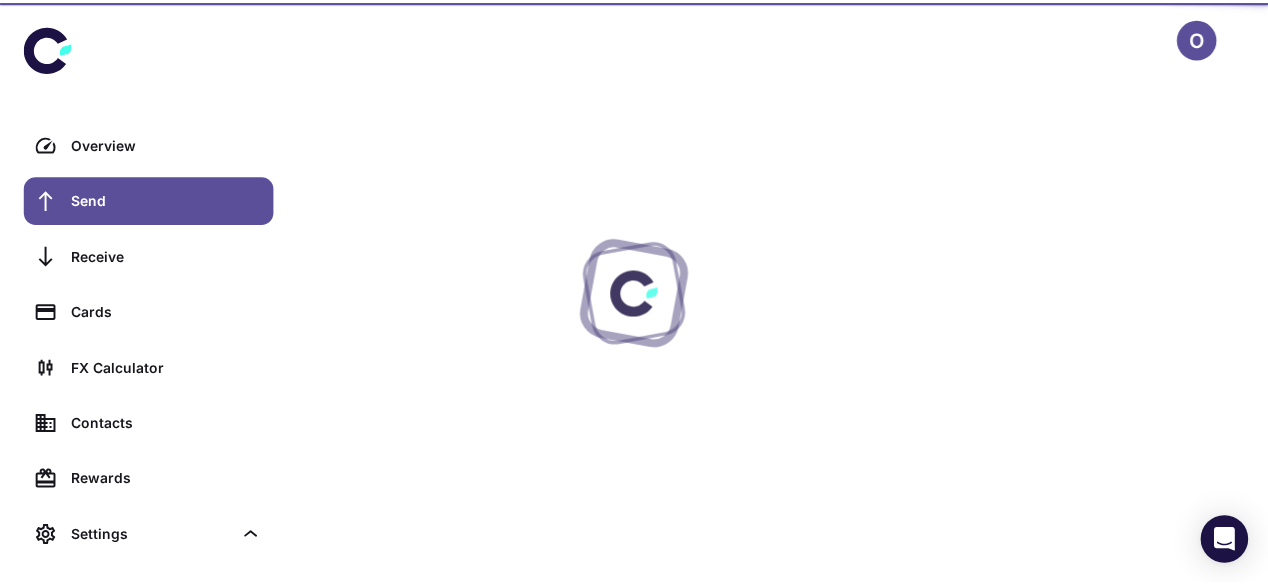 scroll, scrollTop: 0, scrollLeft: 0, axis: both 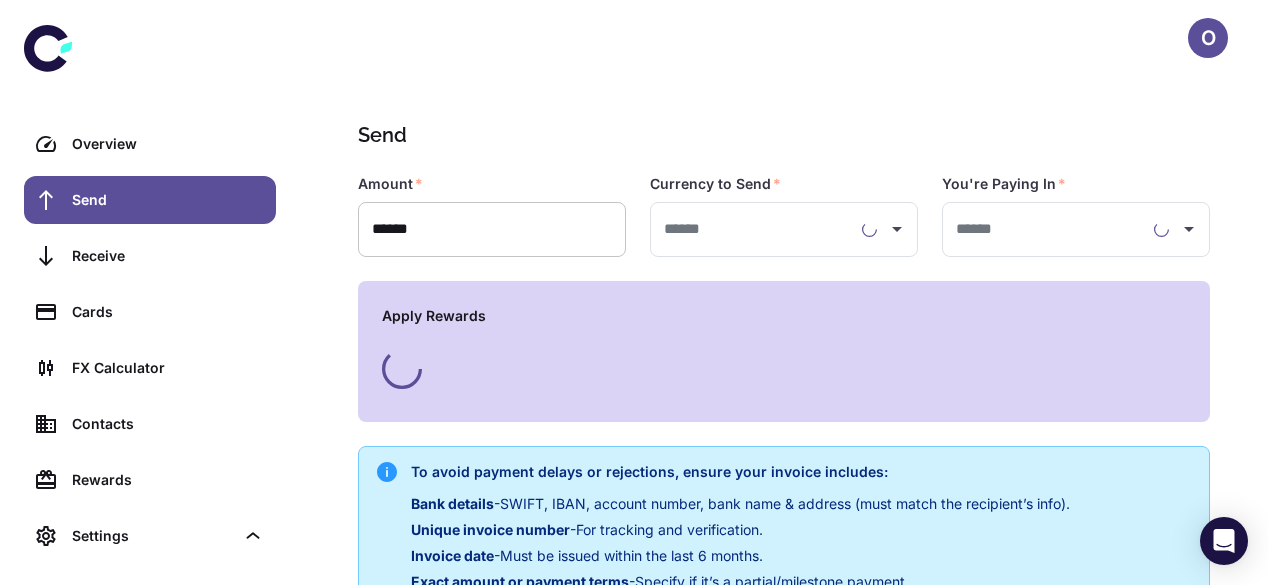 type on "**********" 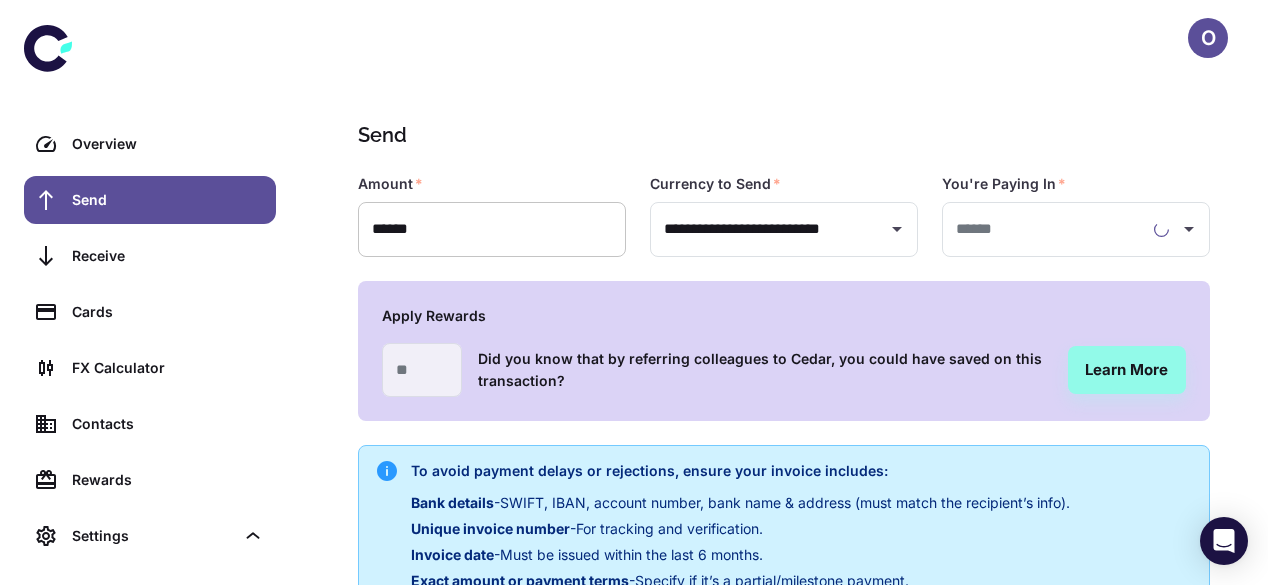 type on "**********" 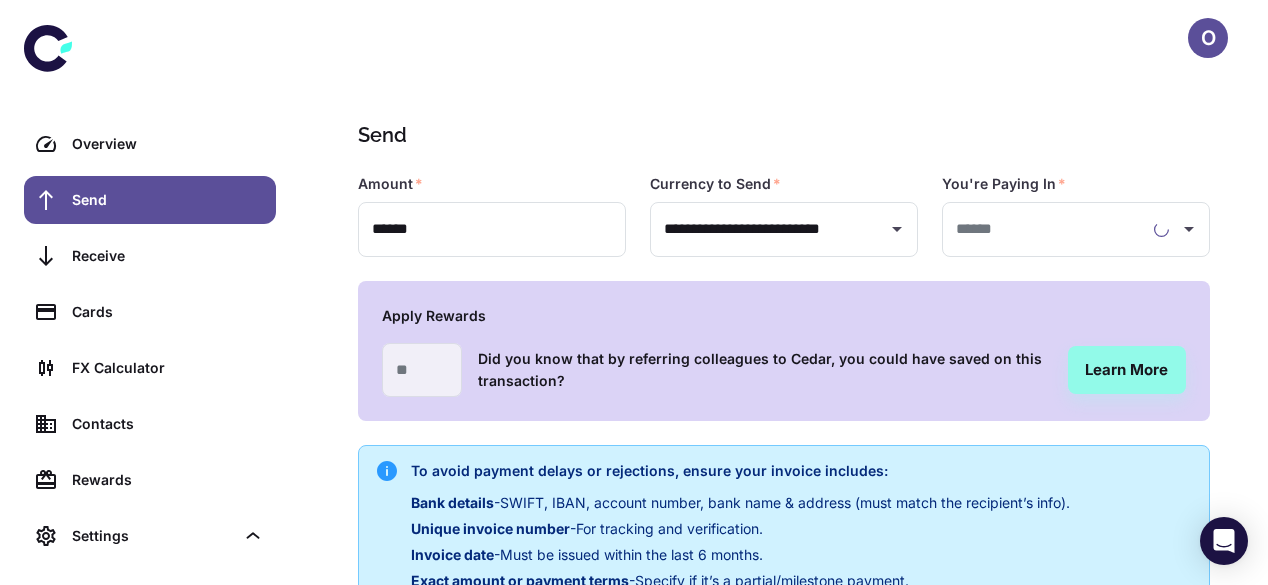 type on "**********" 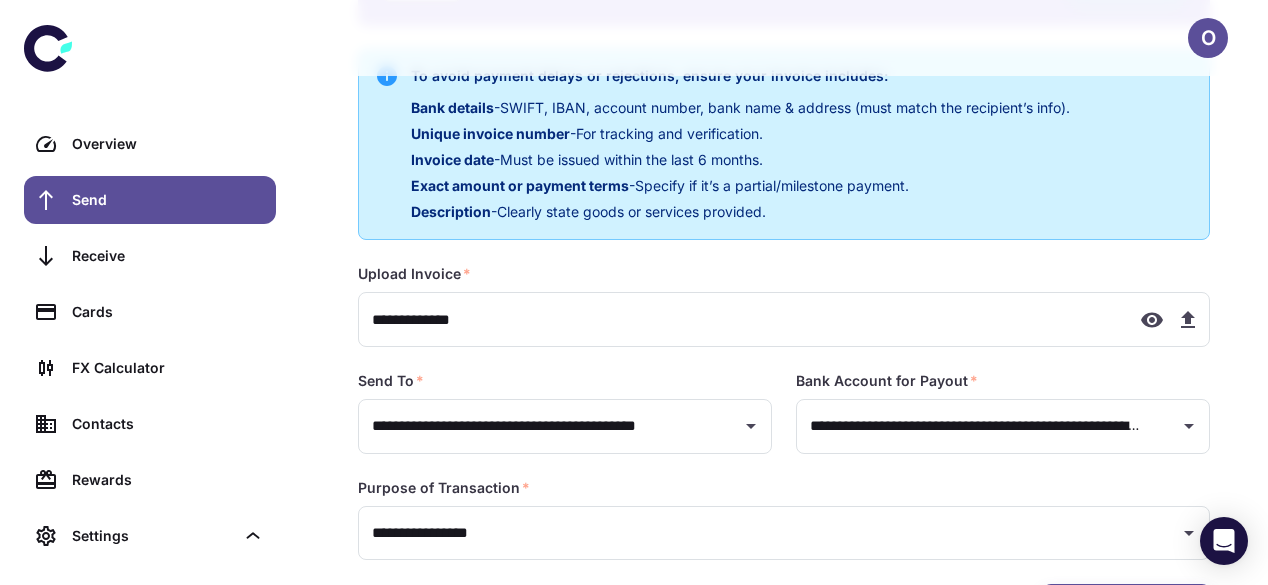 scroll, scrollTop: 400, scrollLeft: 0, axis: vertical 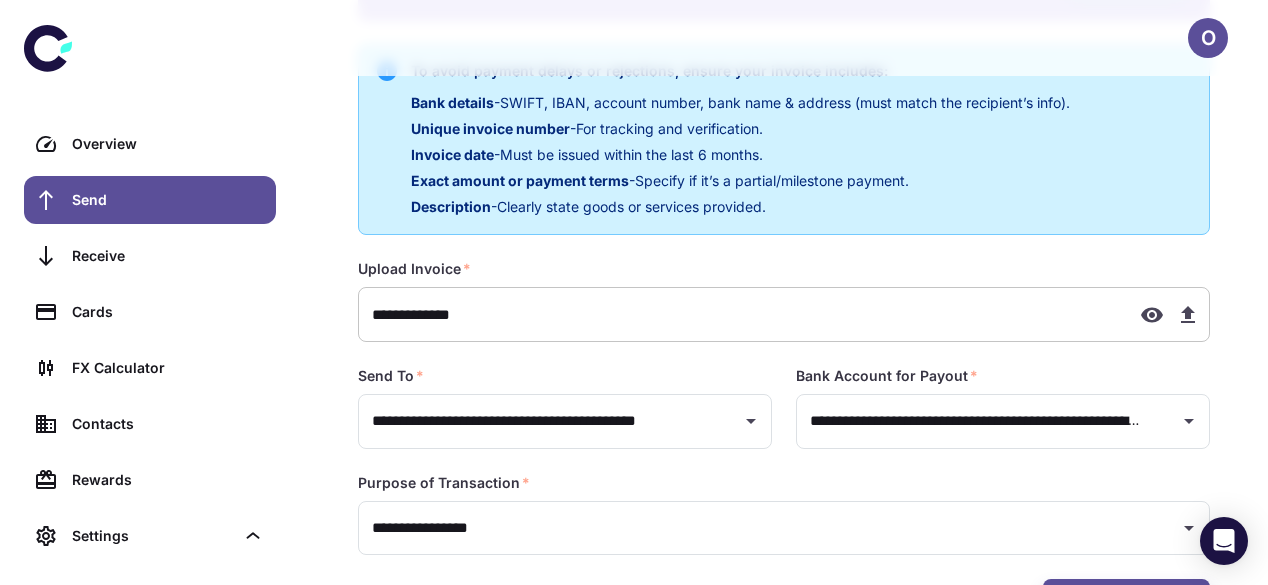 click on "**********" at bounding box center (741, 314) 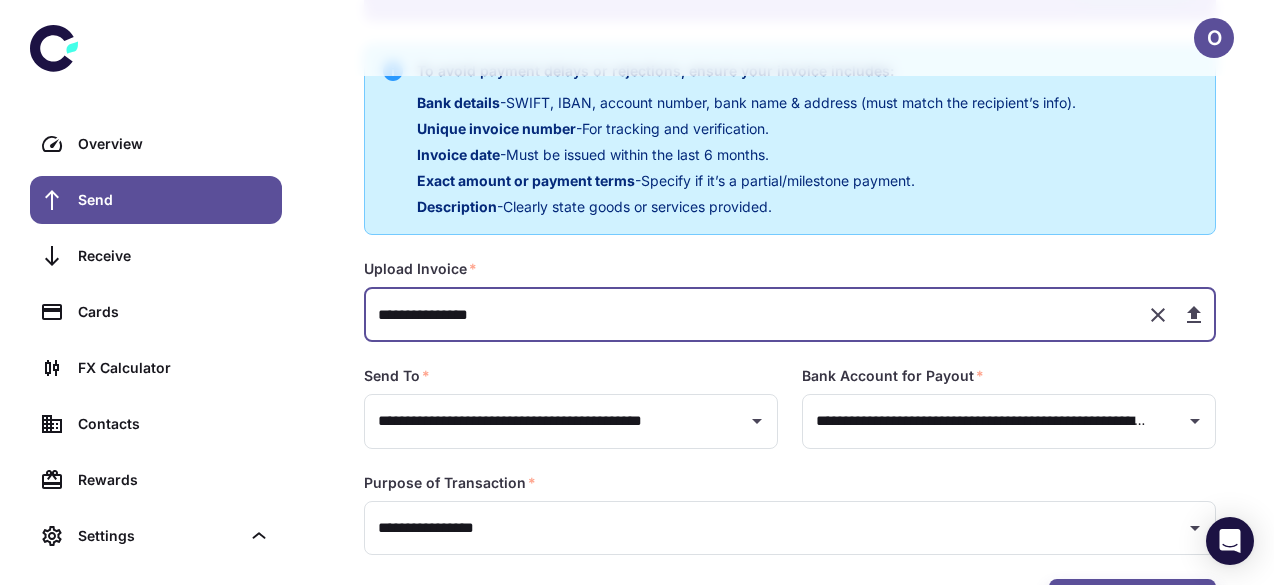 scroll, scrollTop: 481, scrollLeft: 0, axis: vertical 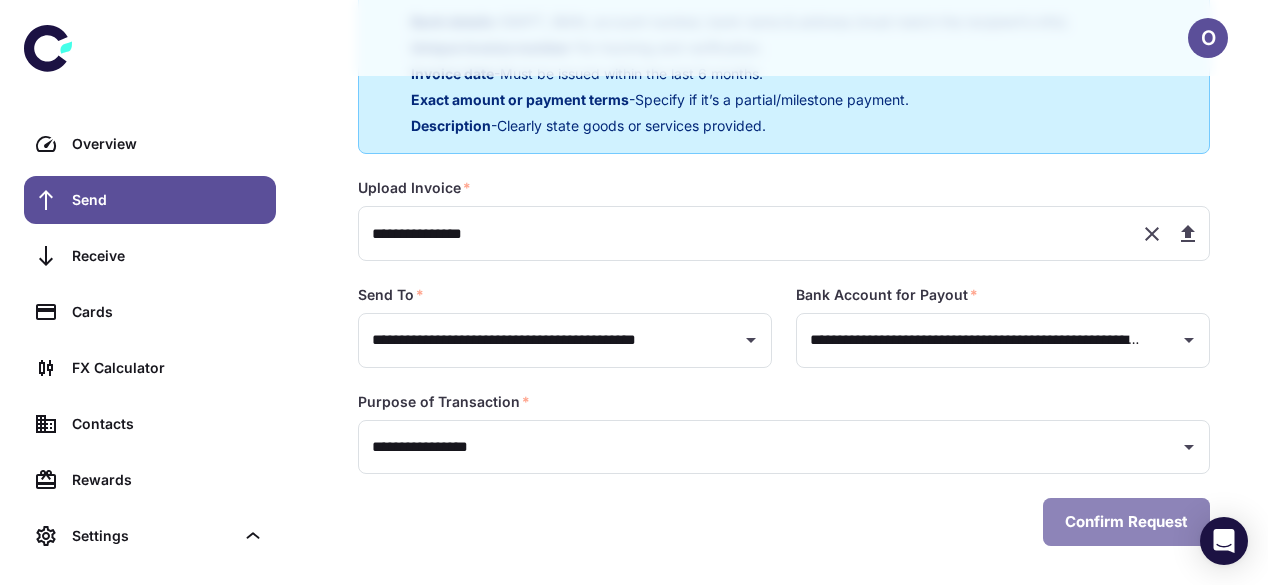 click on "Confirm Request" at bounding box center (1126, 522) 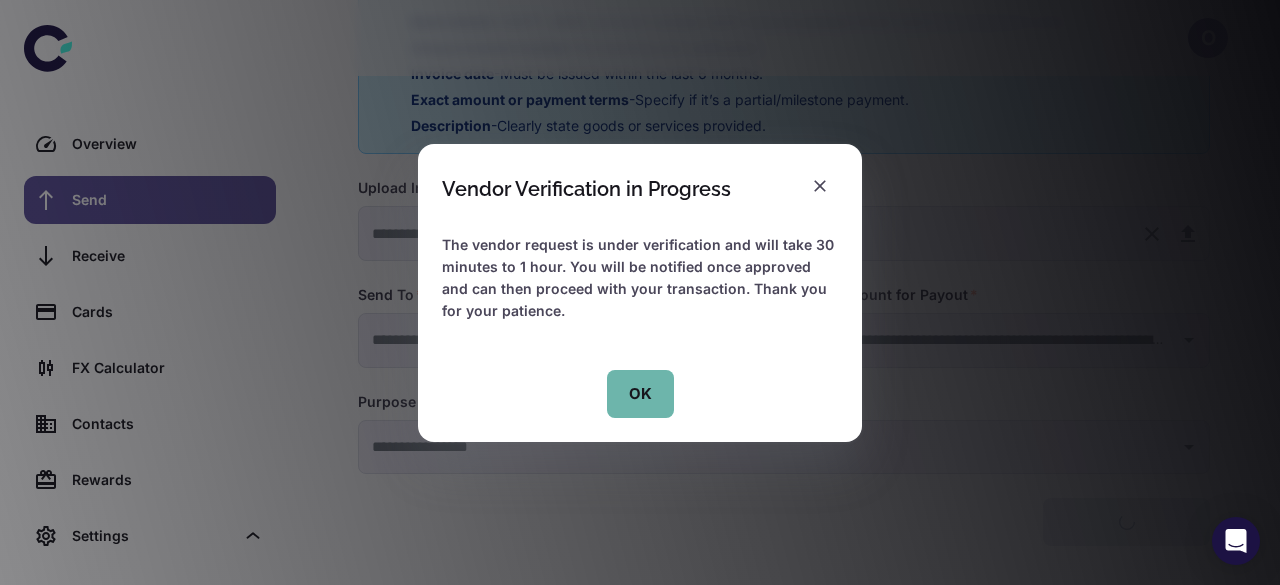 click on "OK" at bounding box center (640, 394) 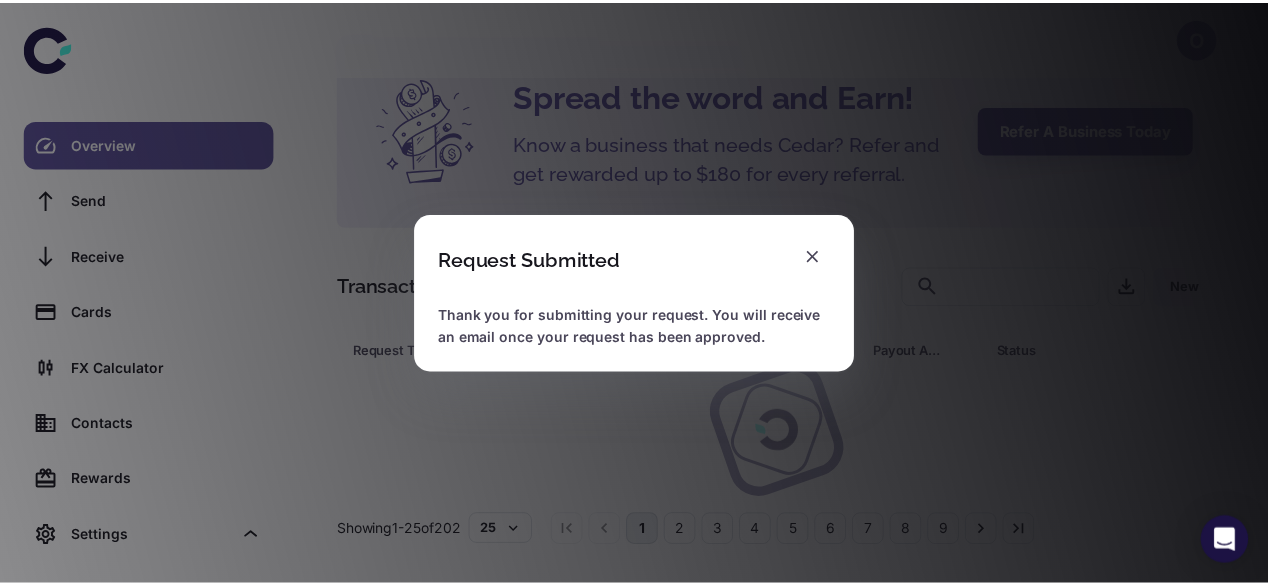scroll, scrollTop: 67, scrollLeft: 0, axis: vertical 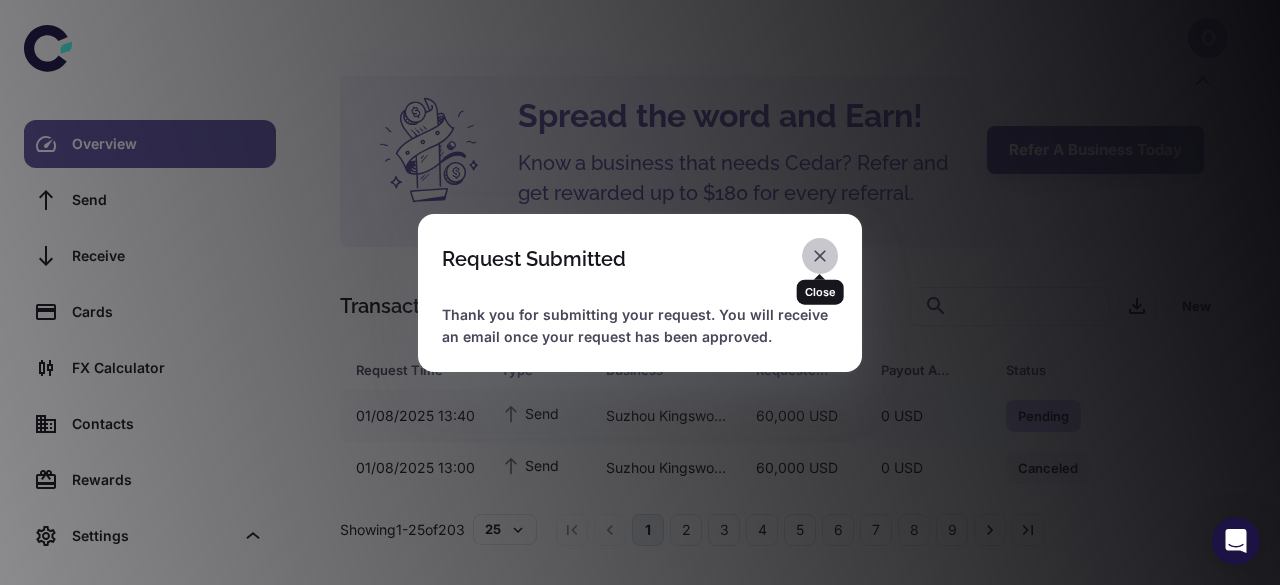 click 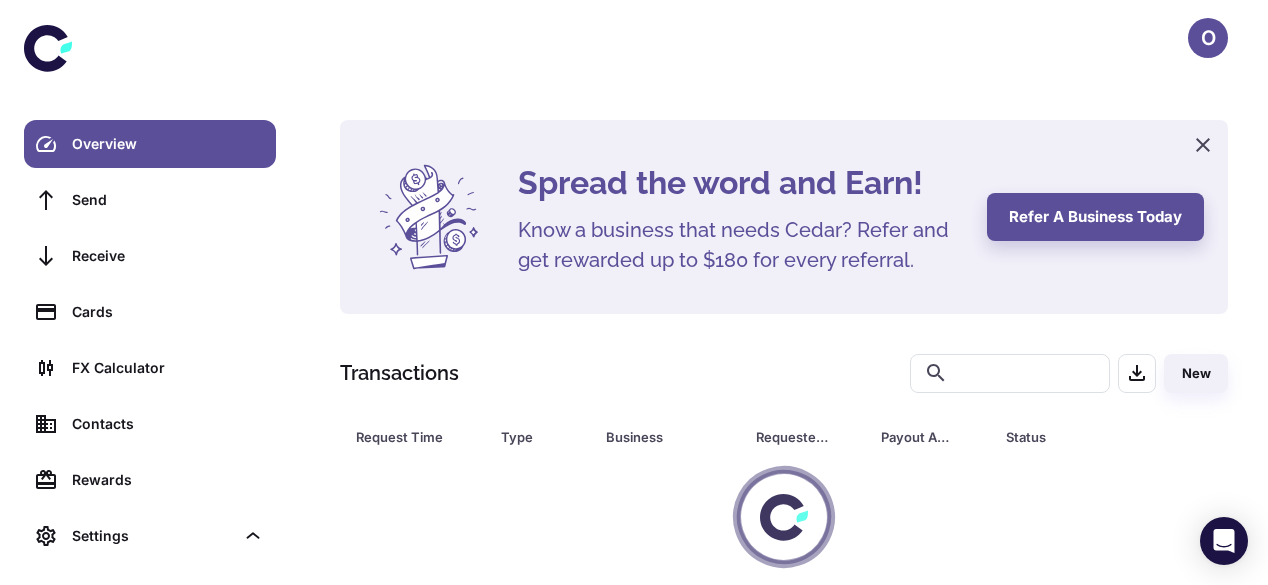 scroll, scrollTop: 0, scrollLeft: 0, axis: both 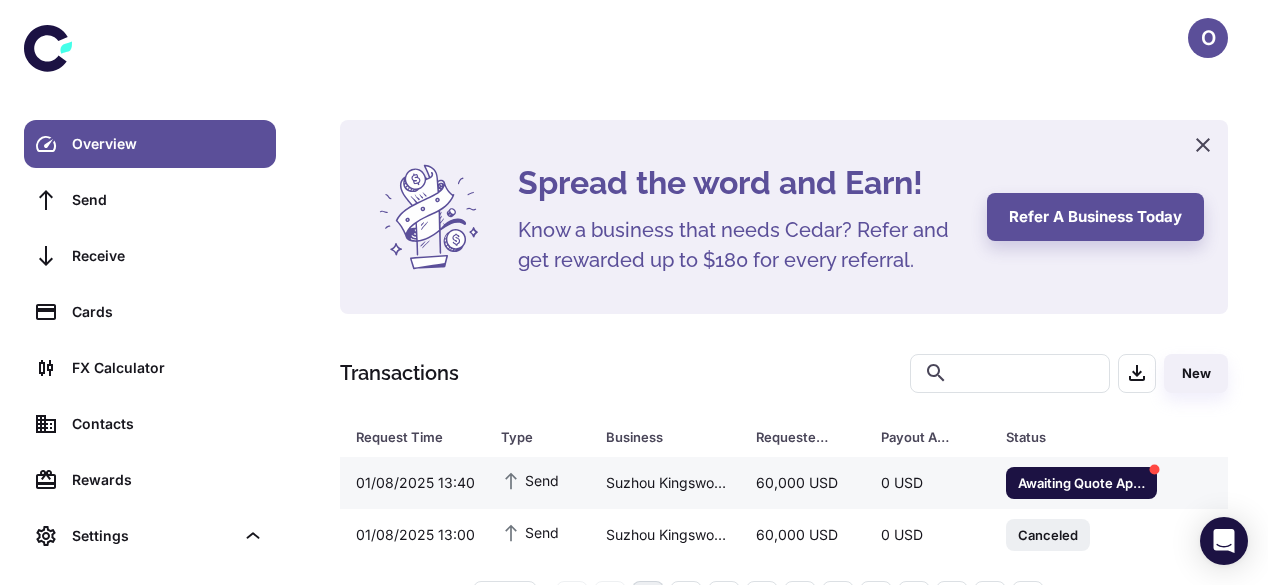 click on "60,000 USD" at bounding box center (802, 483) 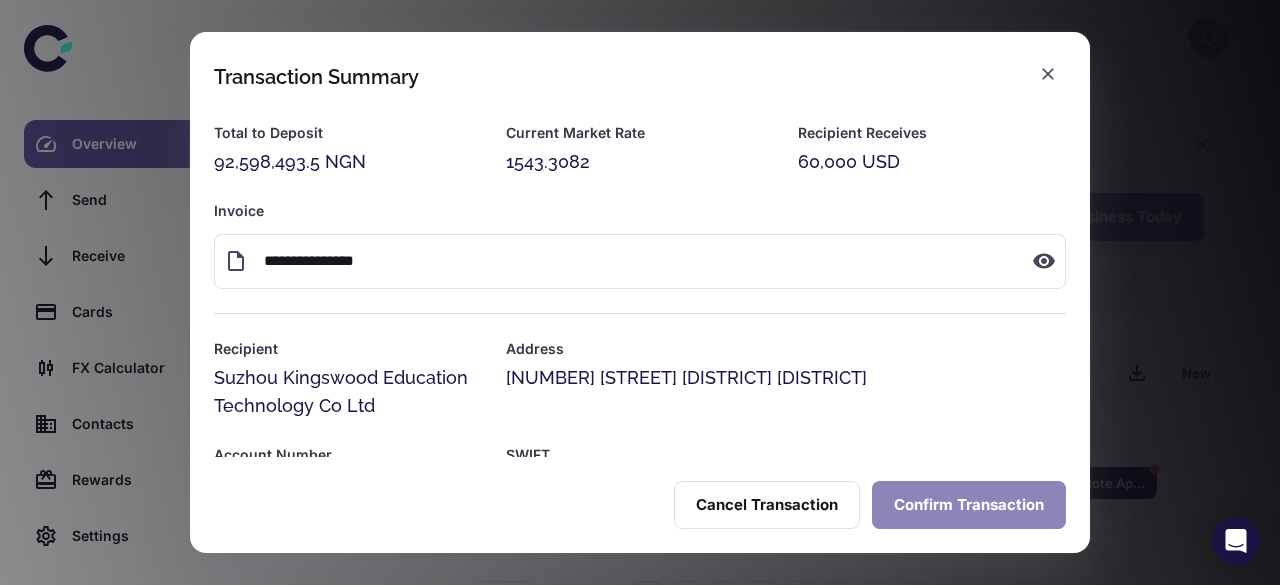 click on "Confirm Transaction" at bounding box center (969, 505) 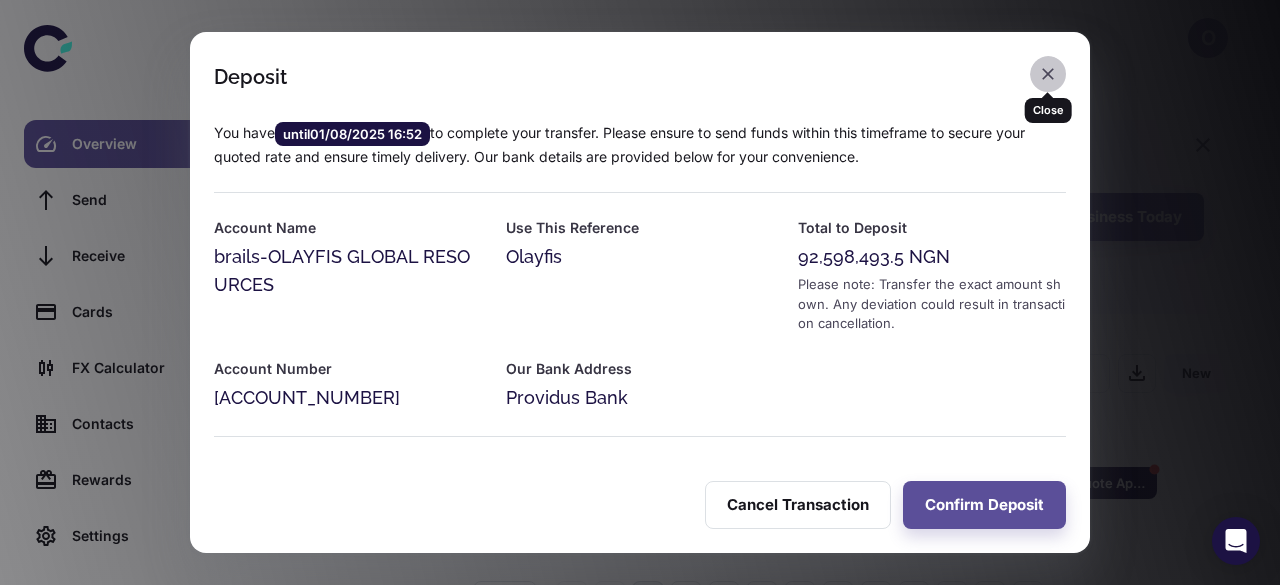 click 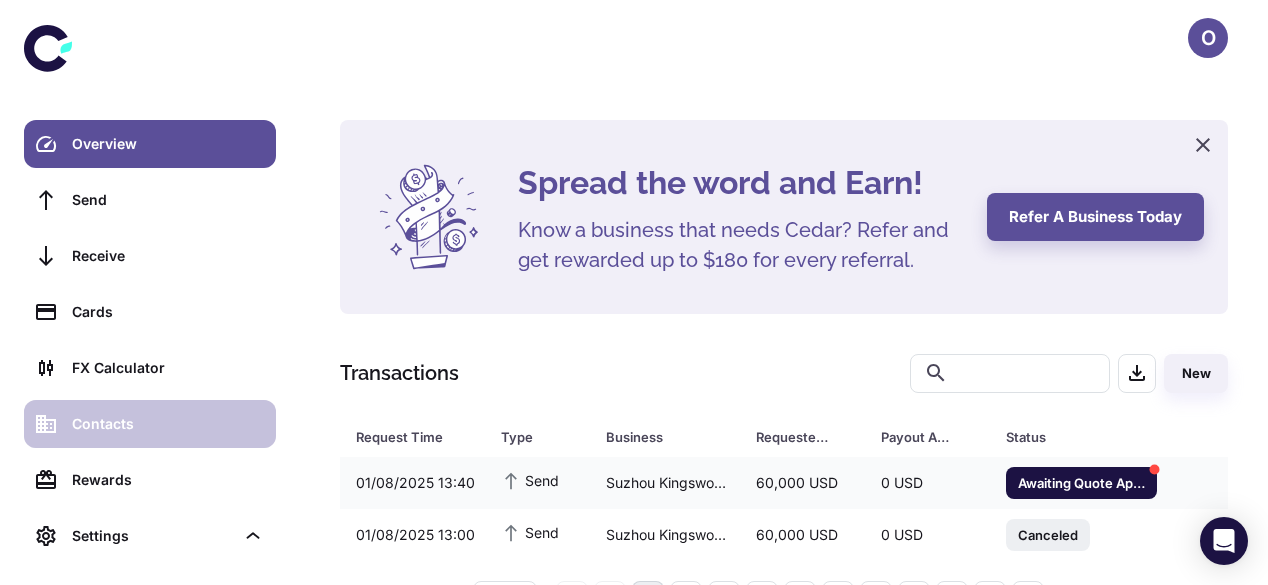click on "Contacts" at bounding box center [168, 424] 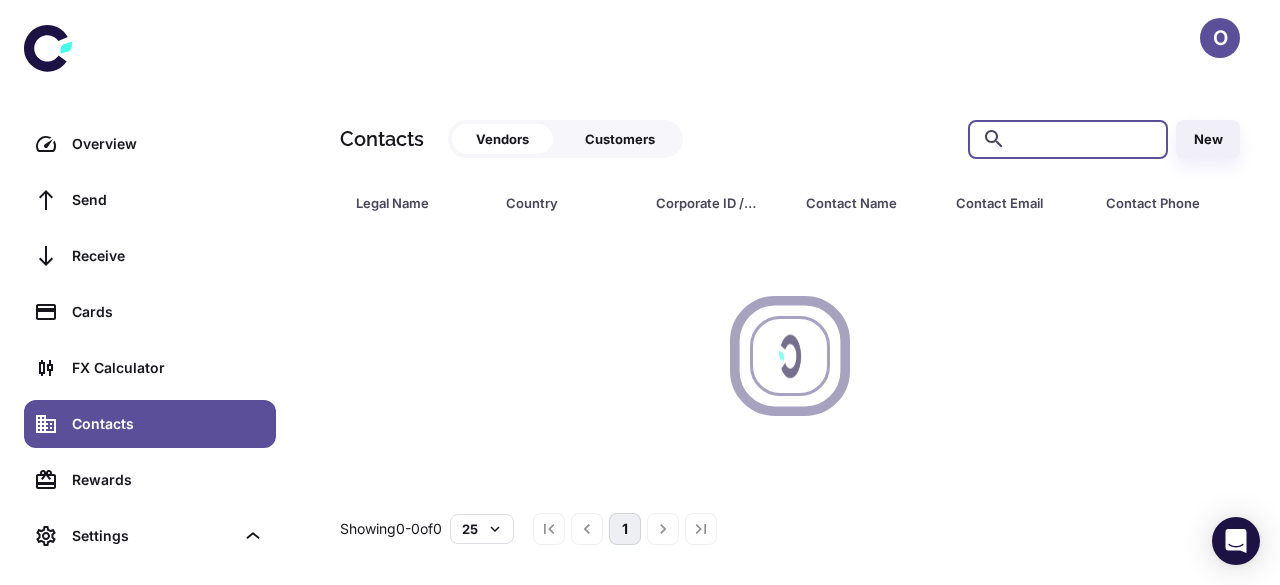 click at bounding box center (1084, 139) 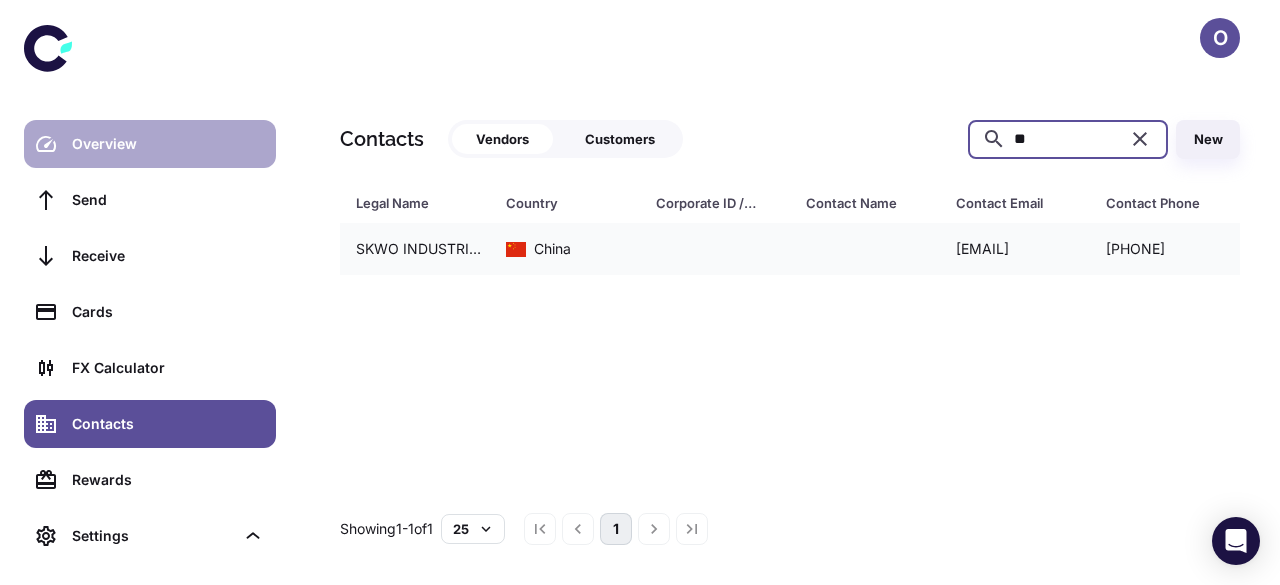 type on "**" 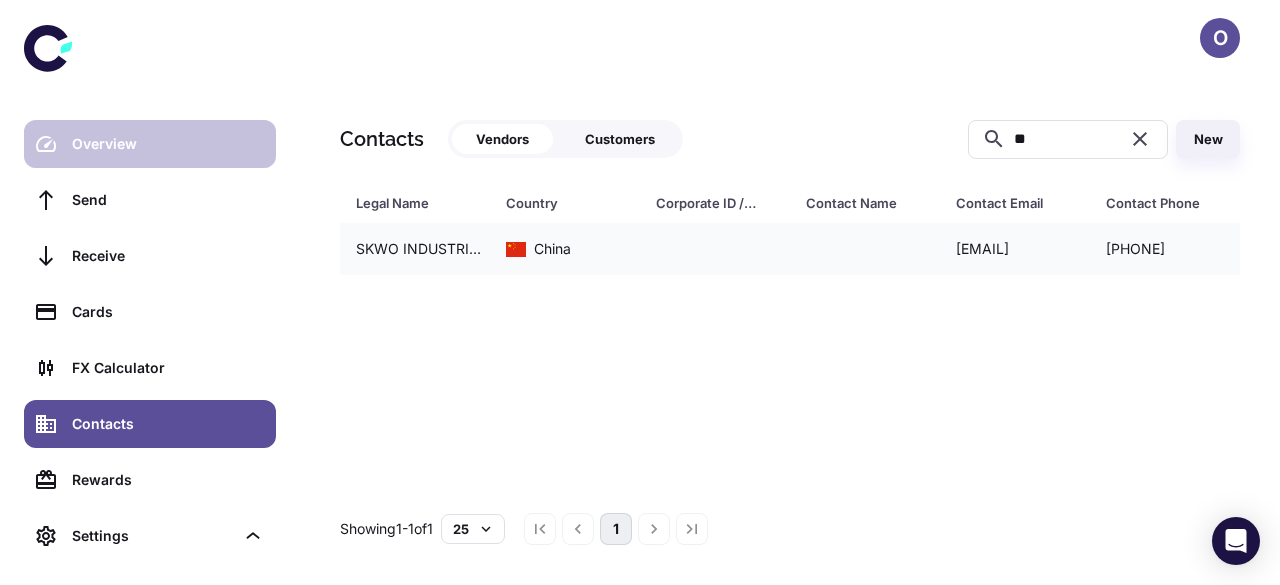 click on "Overview" at bounding box center [168, 144] 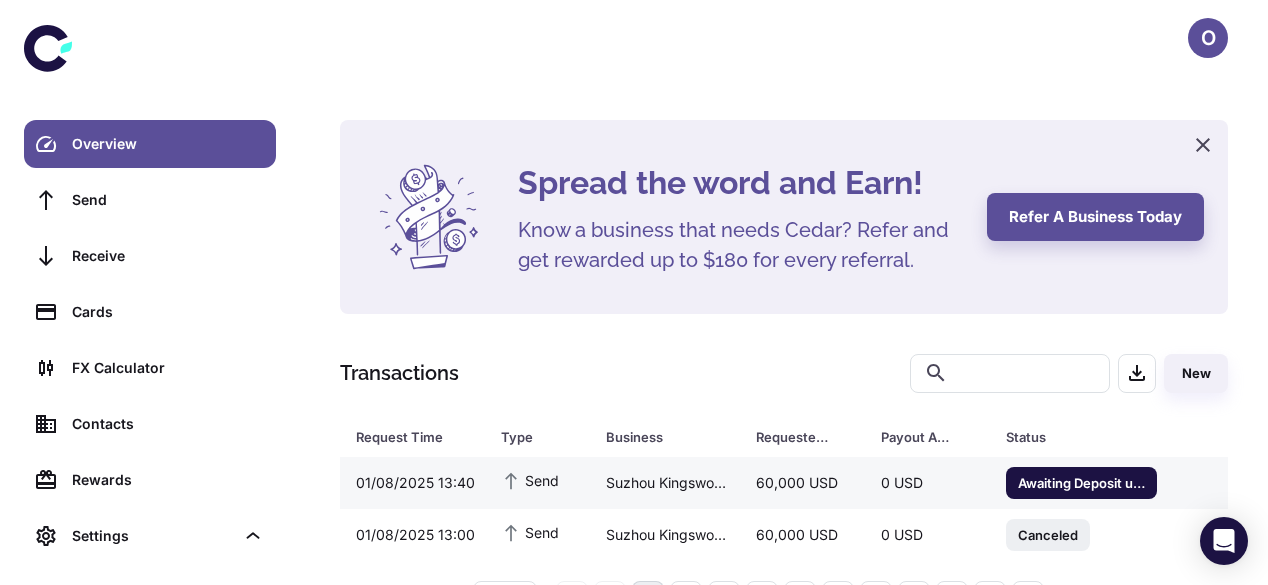 click on "60,000 USD" at bounding box center [802, 483] 